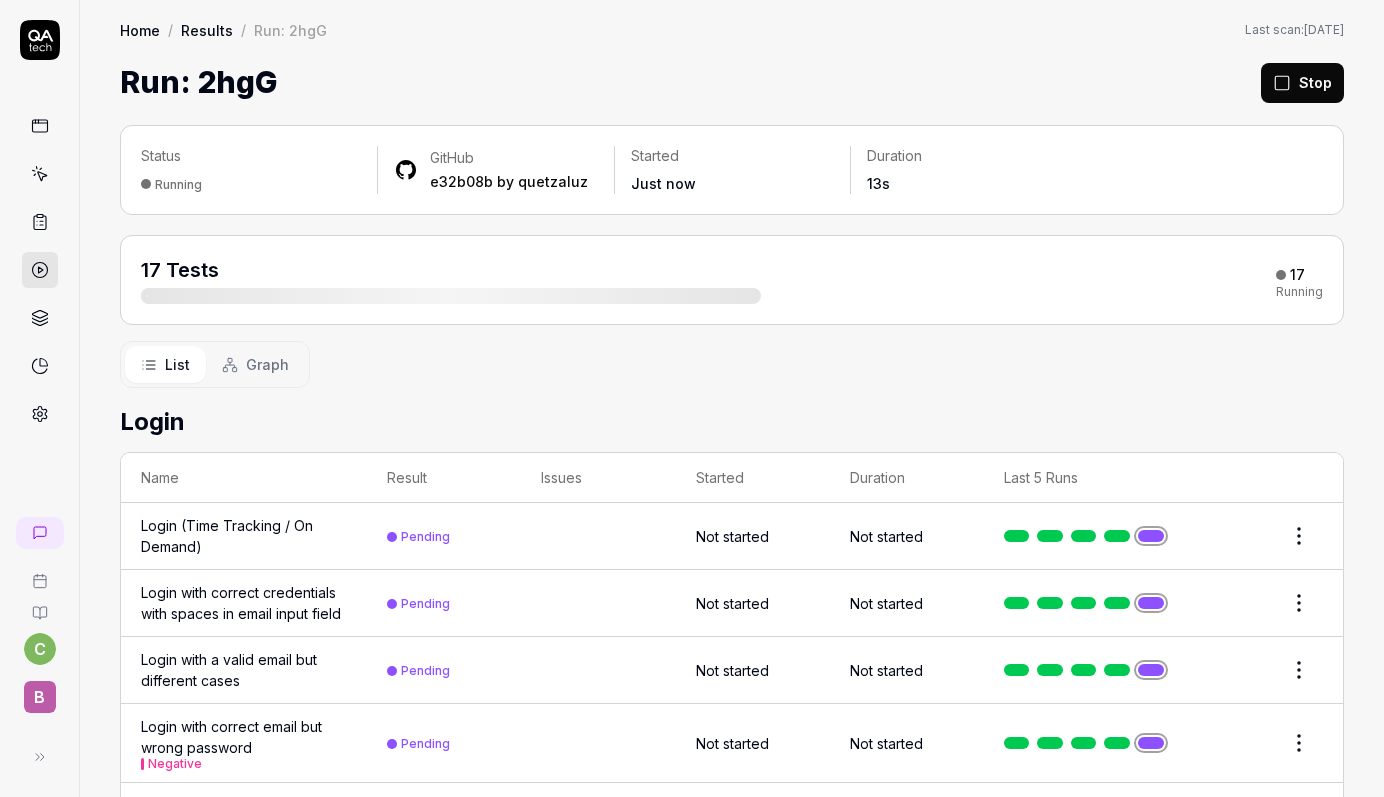 scroll, scrollTop: 0, scrollLeft: 0, axis: both 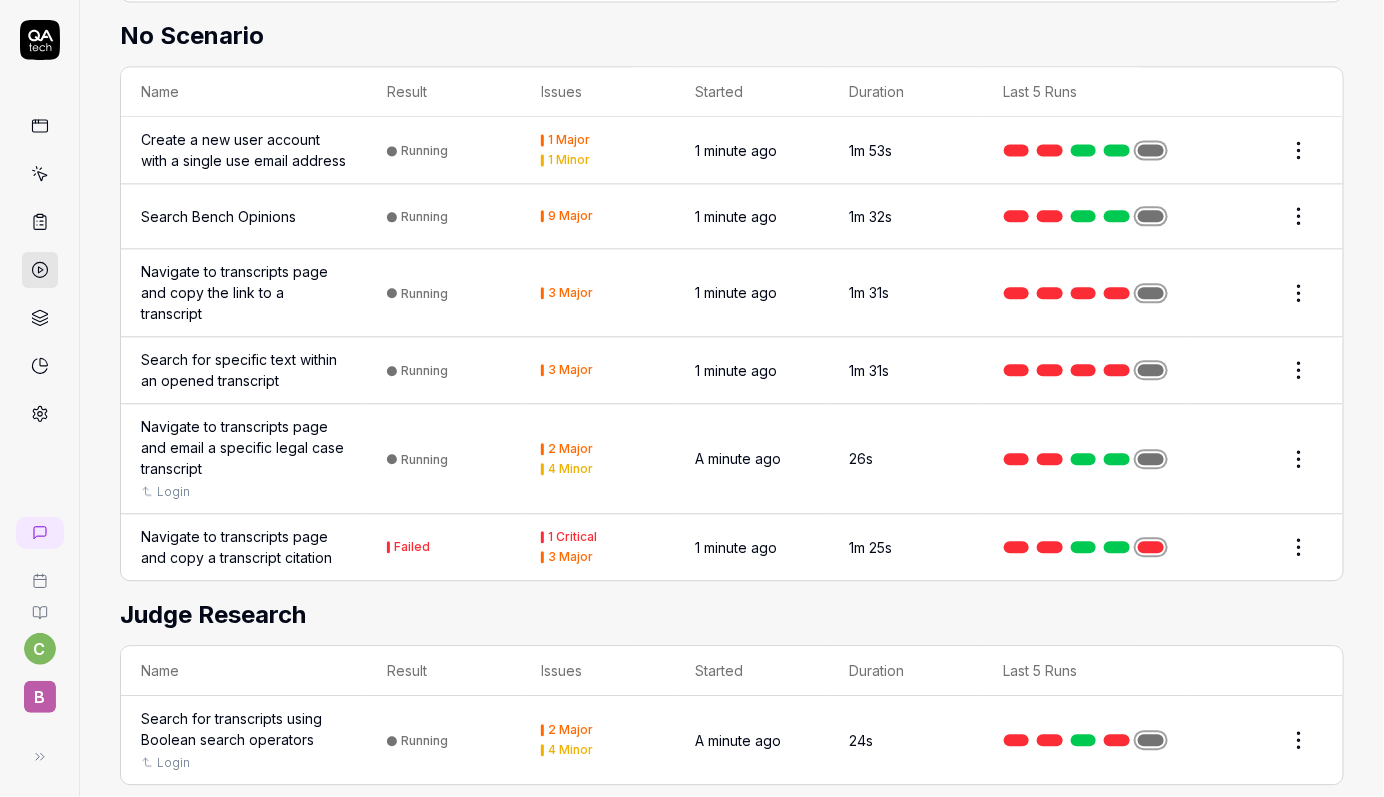 click at bounding box center (1151, 547) 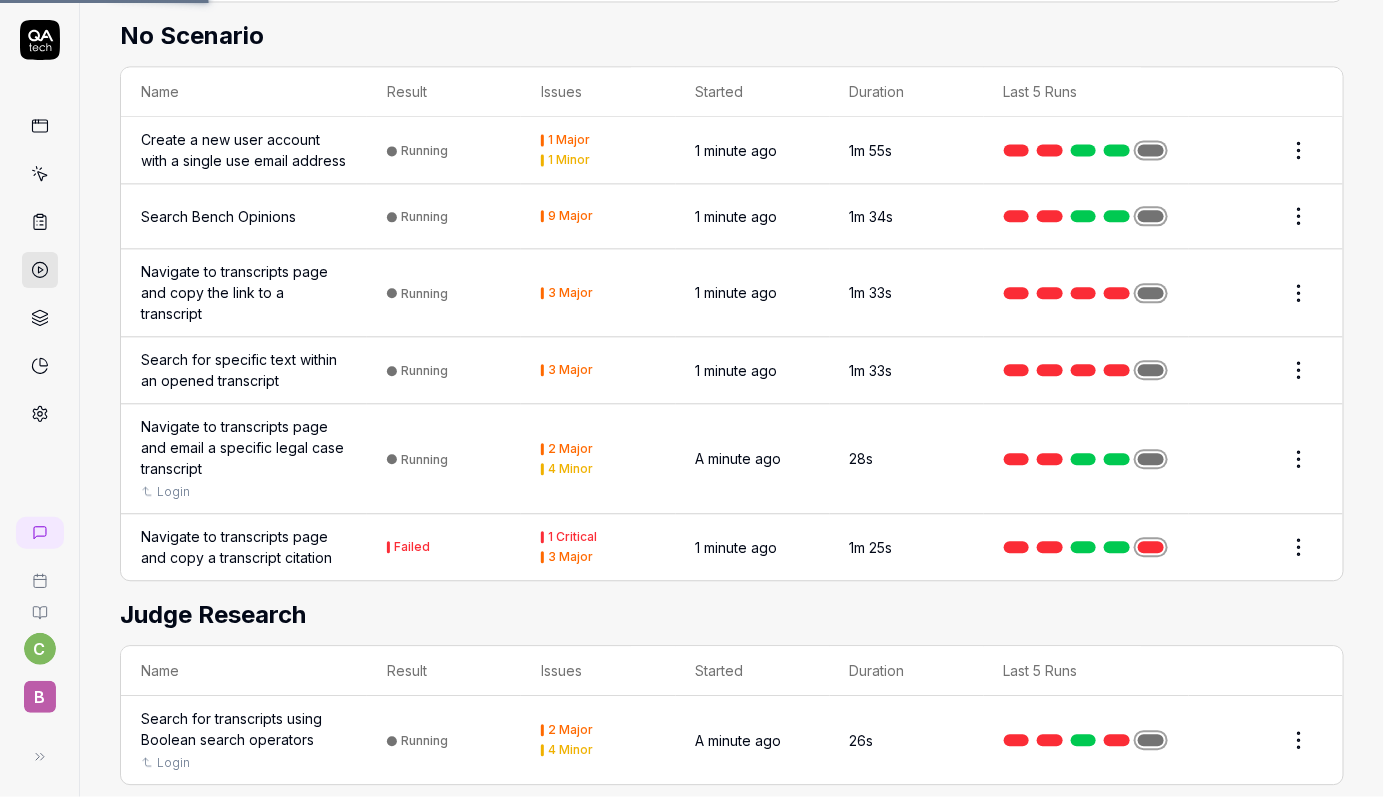 scroll, scrollTop: 0, scrollLeft: 0, axis: both 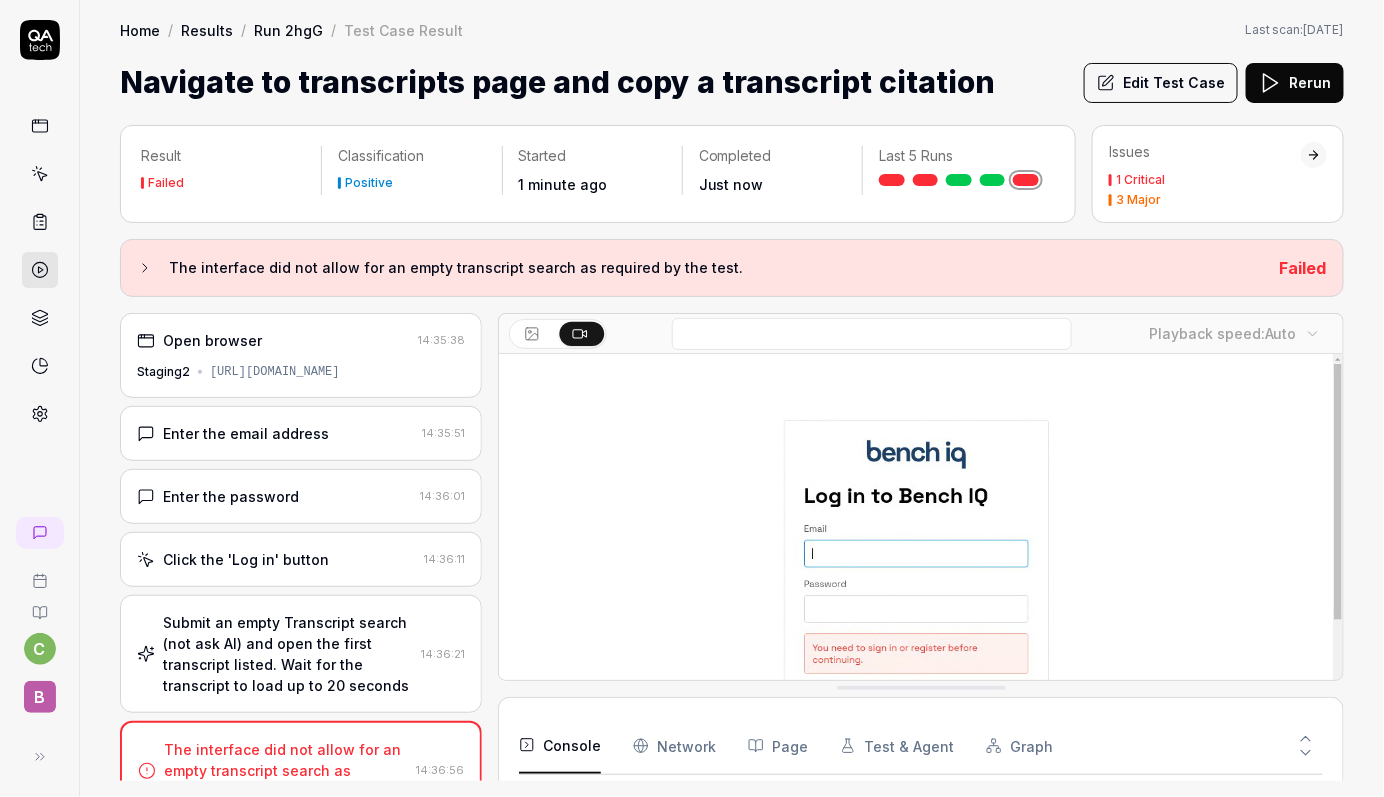click on "Edit Test Case" at bounding box center [1161, 83] 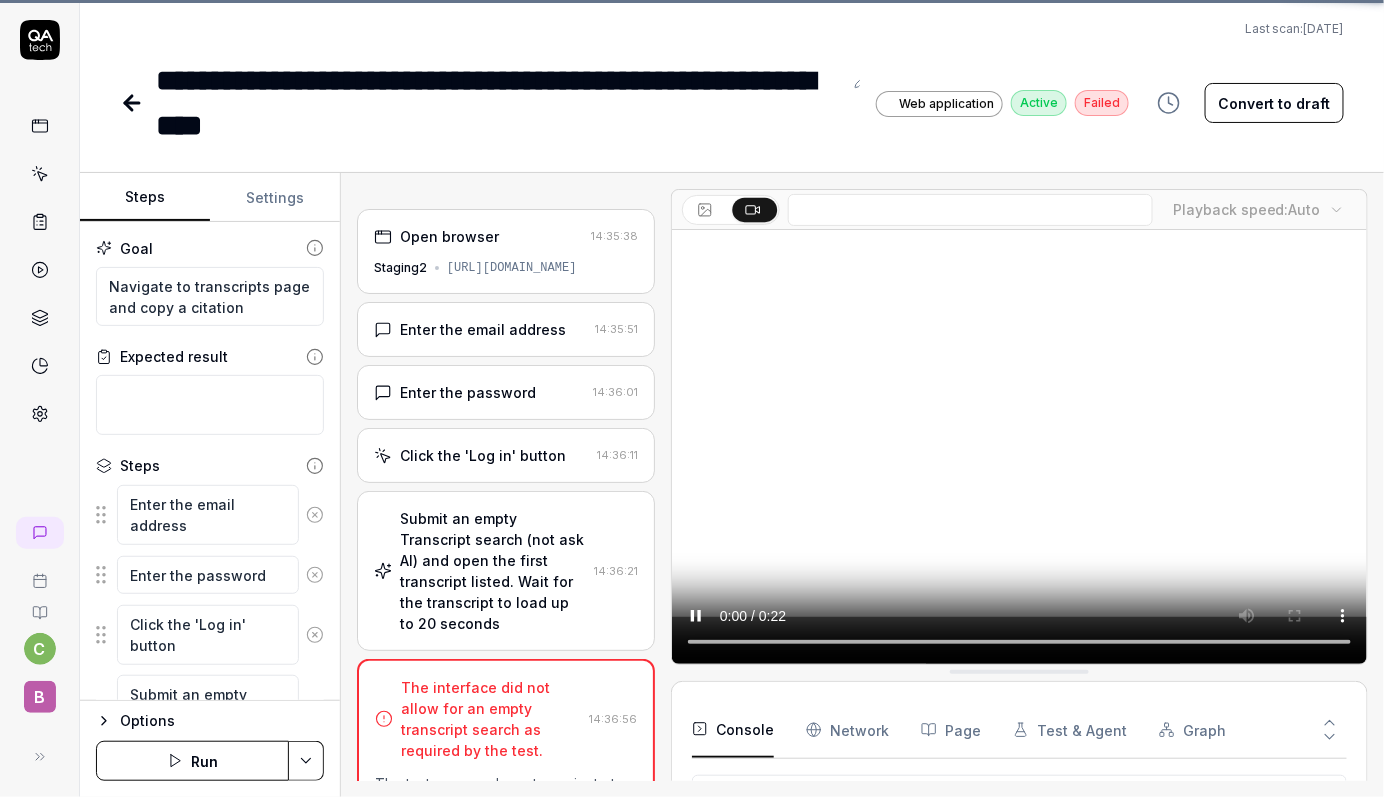 scroll, scrollTop: 219, scrollLeft: 0, axis: vertical 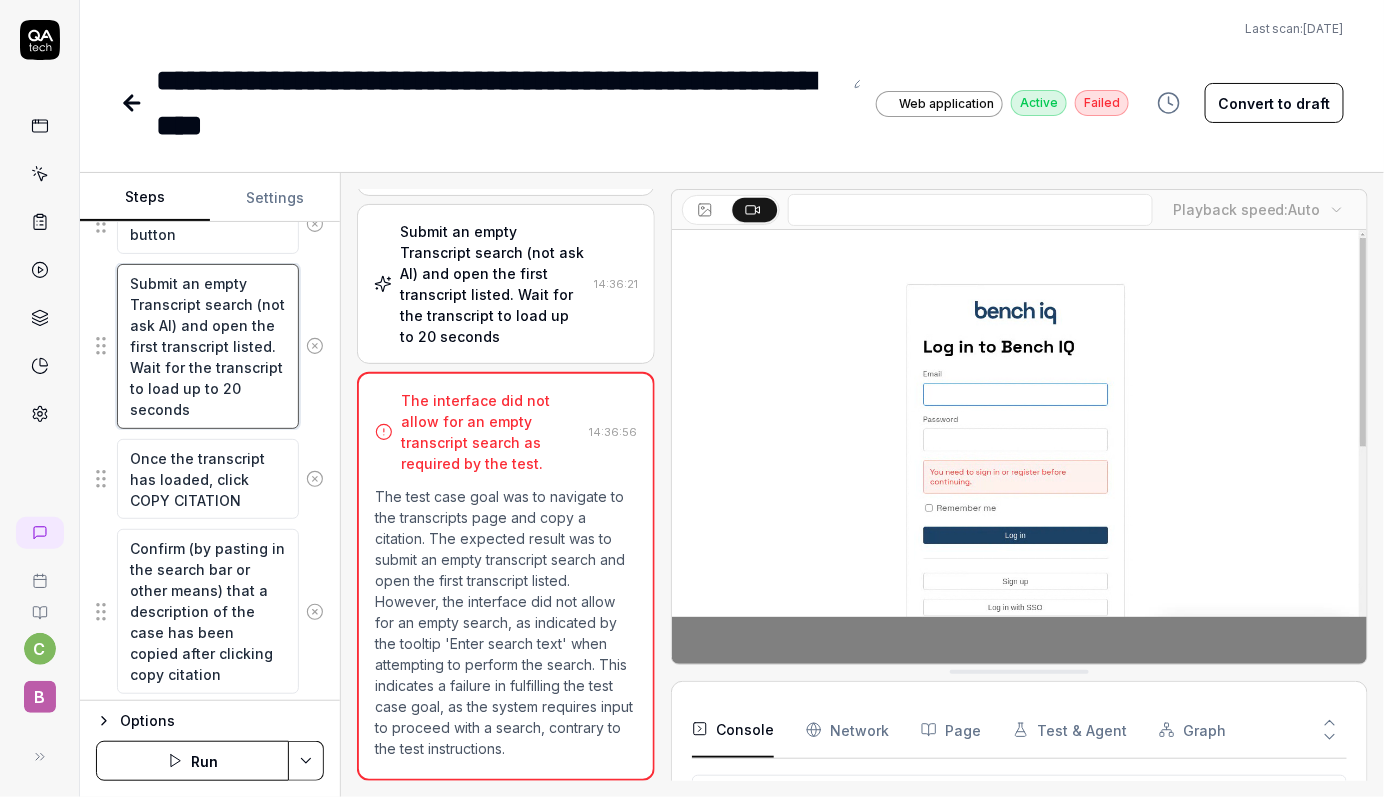 click on "Submit an empty Transcript search (not ask AI) and open the first transcript listed. Wait for the transcript to load up to 20 seconds" at bounding box center (208, 346) 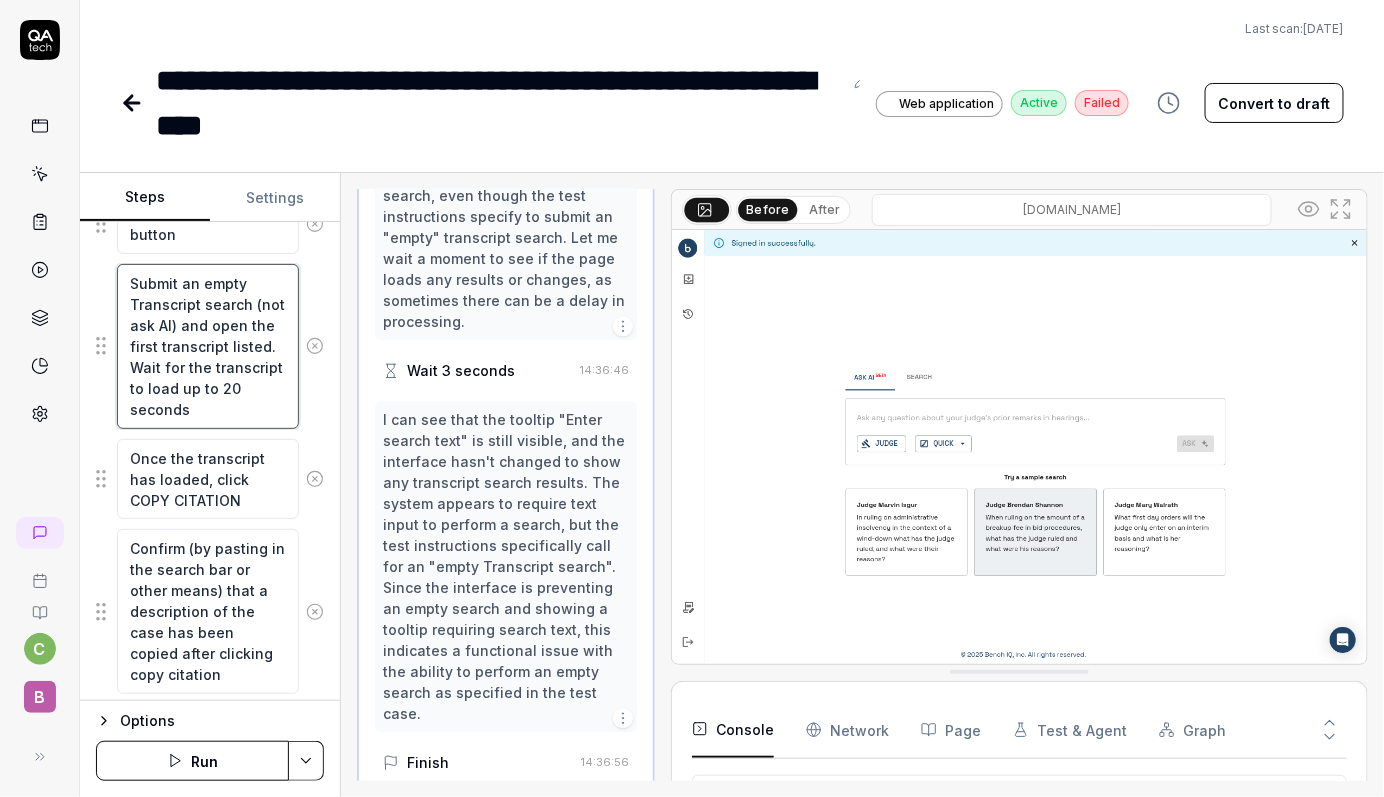 scroll, scrollTop: 1619, scrollLeft: 0, axis: vertical 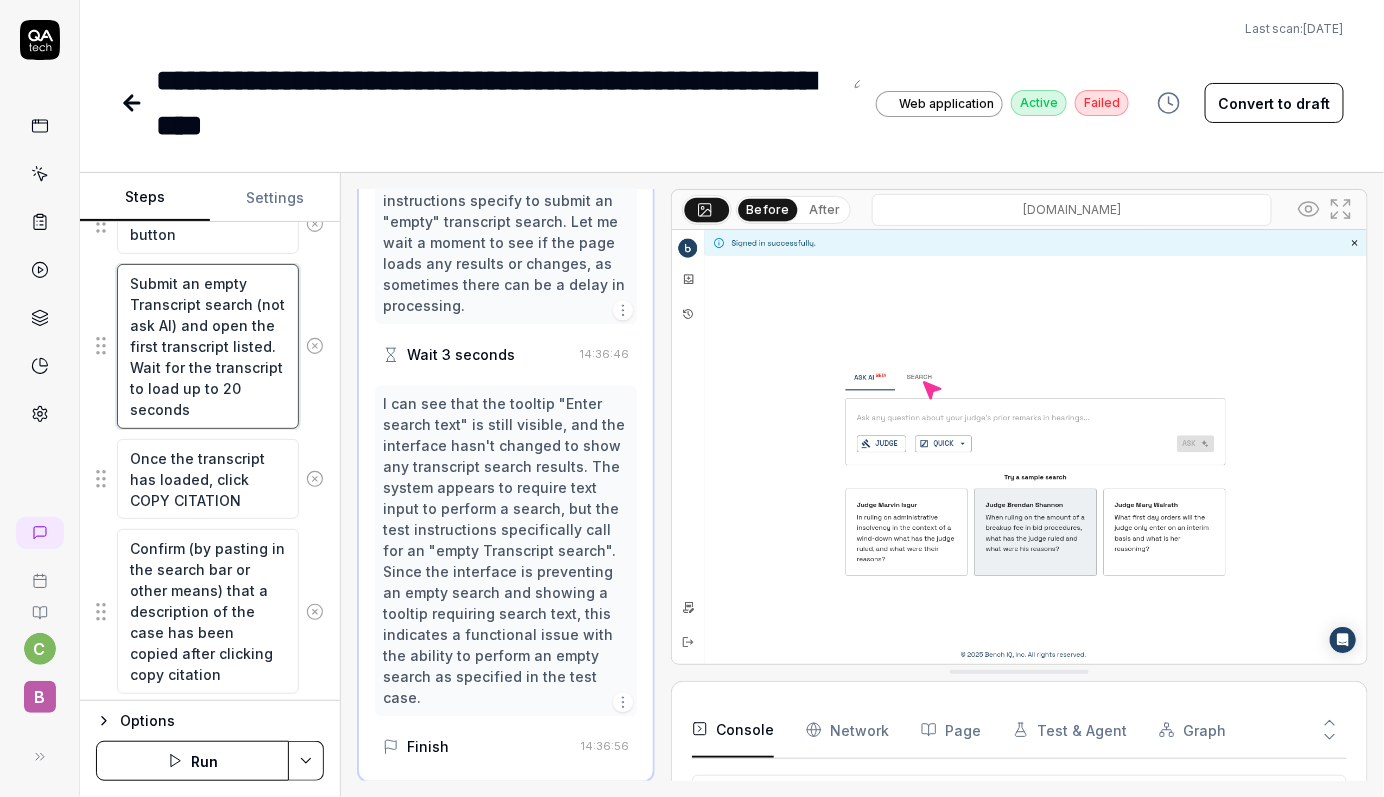 click on "Submit an empty Transcript search (not ask AI) and open the first transcript listed. Wait for the transcript to load up to 20 seconds" at bounding box center (208, 346) 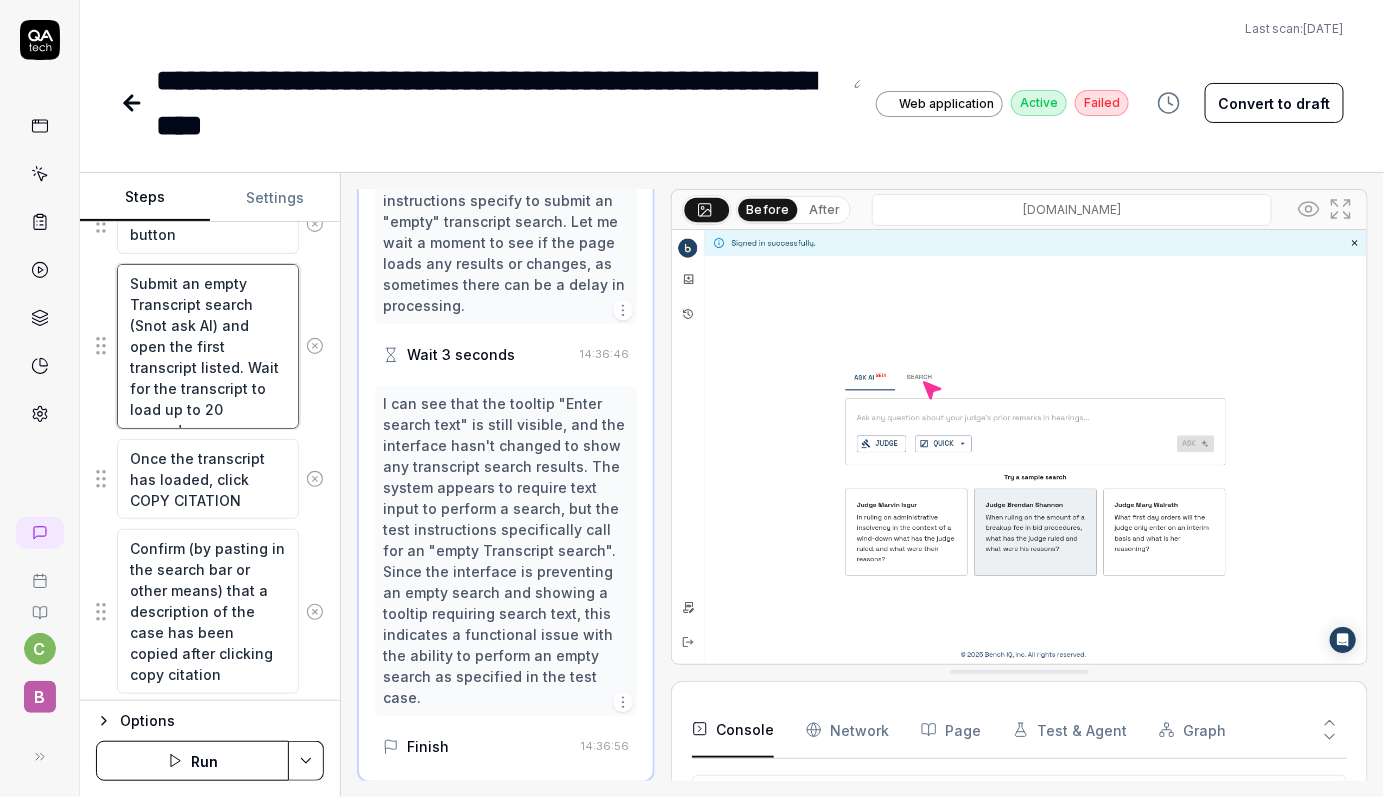 type on "*" 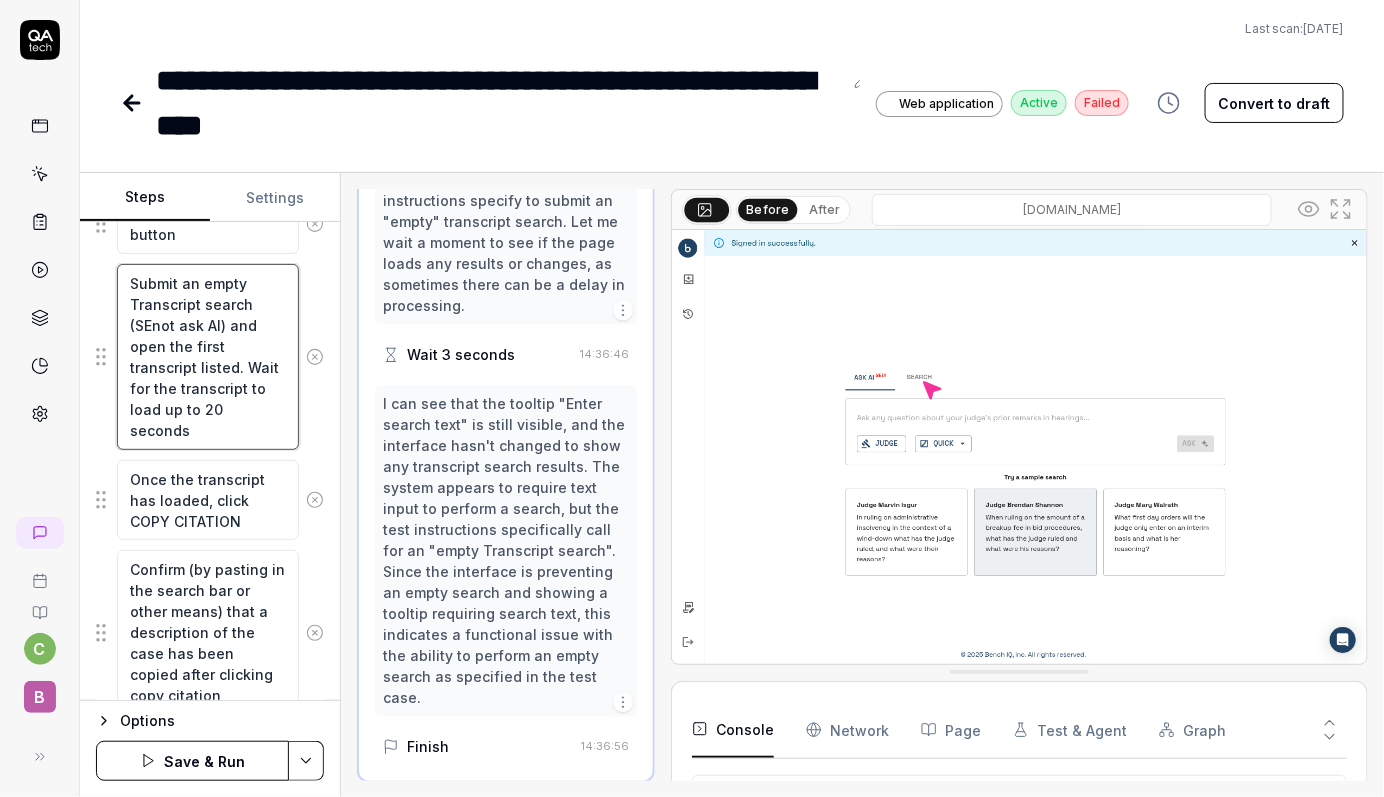 type on "*" 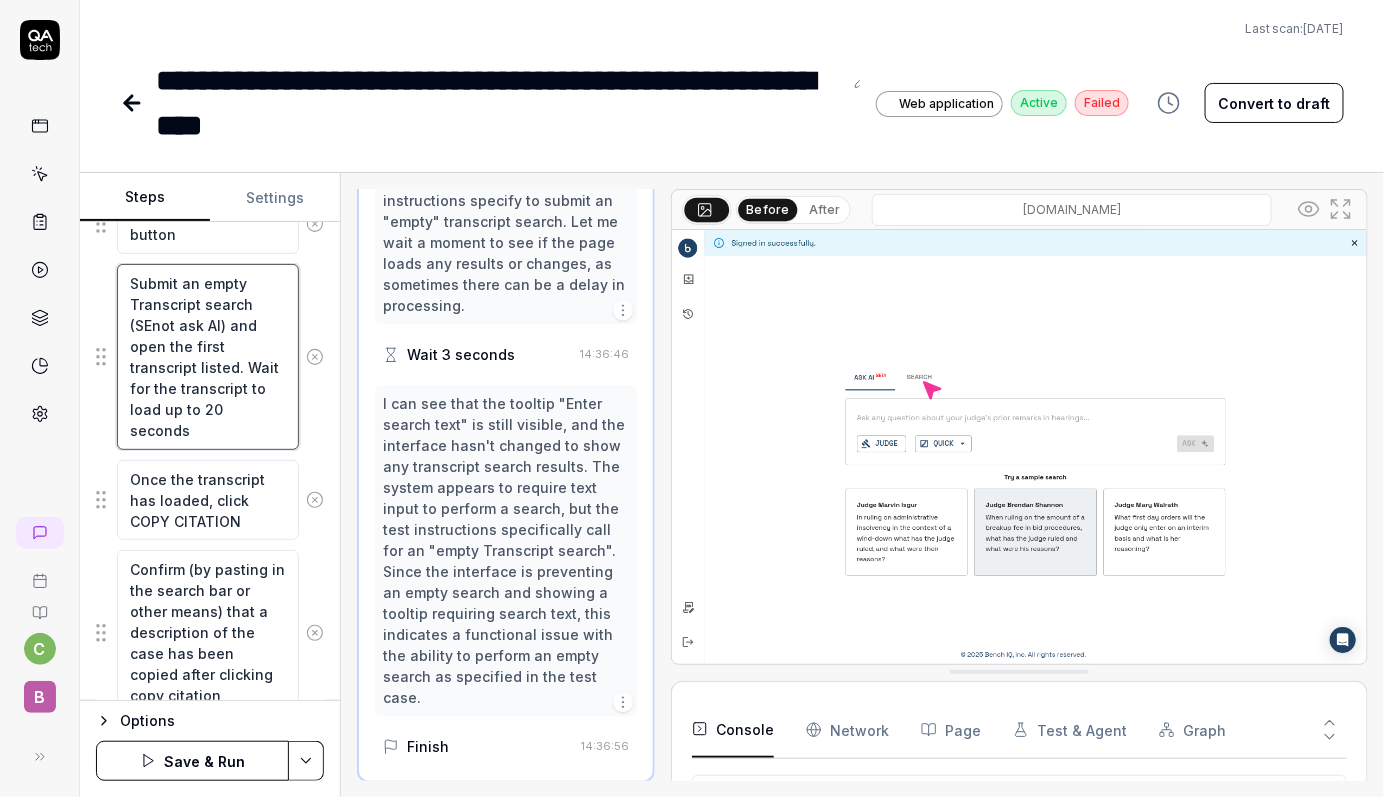 type on "Submit an empty Transcript search (SEAnot ask AI) and open the first transcript listed. Wait for the transcript to load up to 20 seconds" 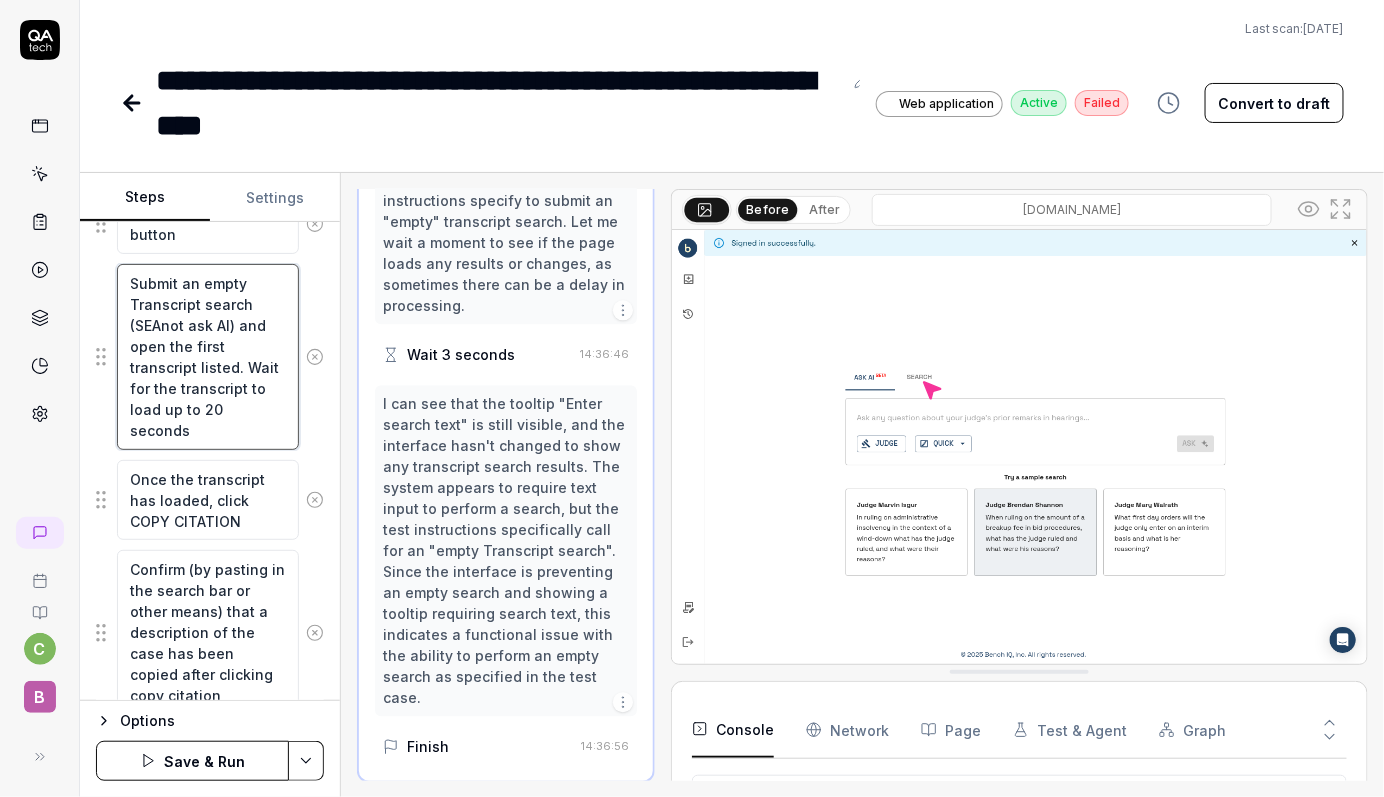 type on "*" 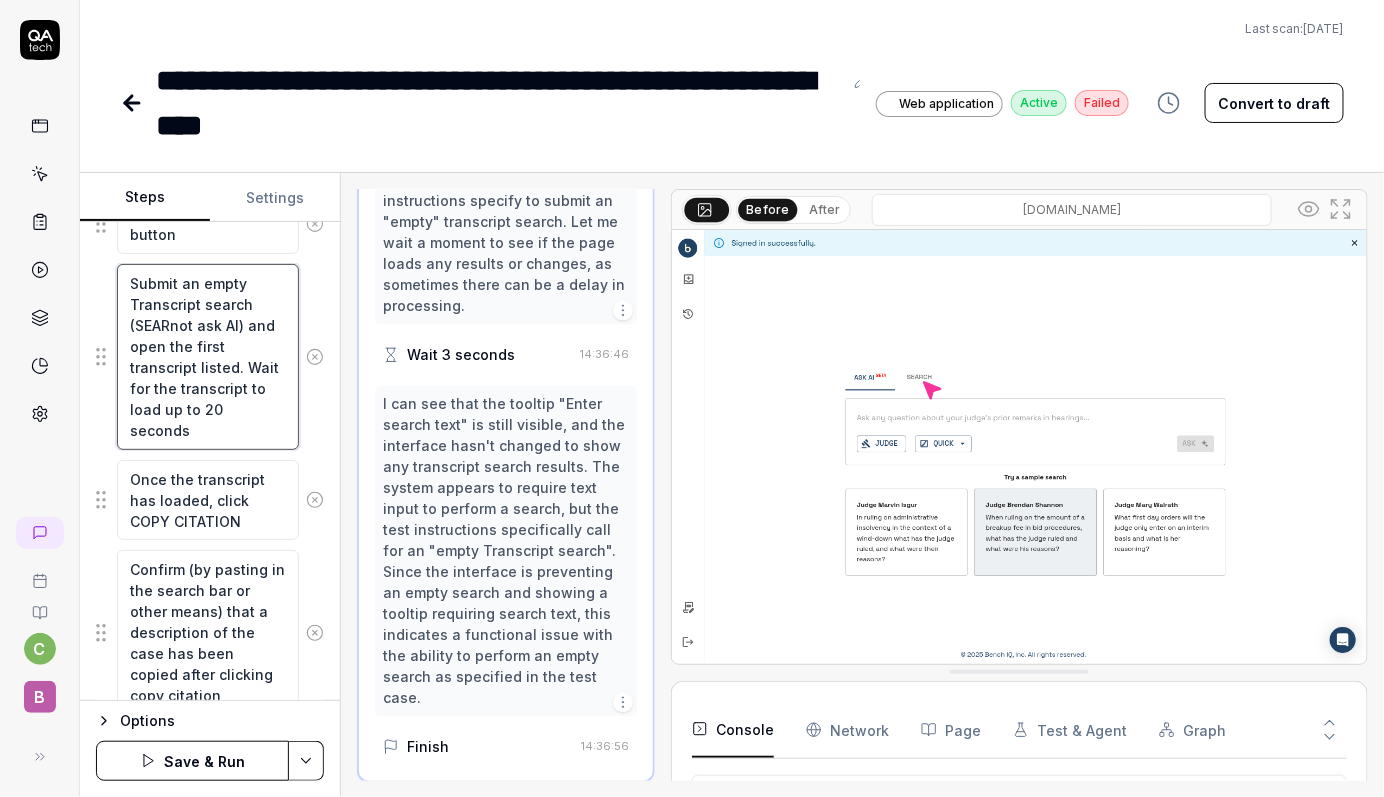 type on "*" 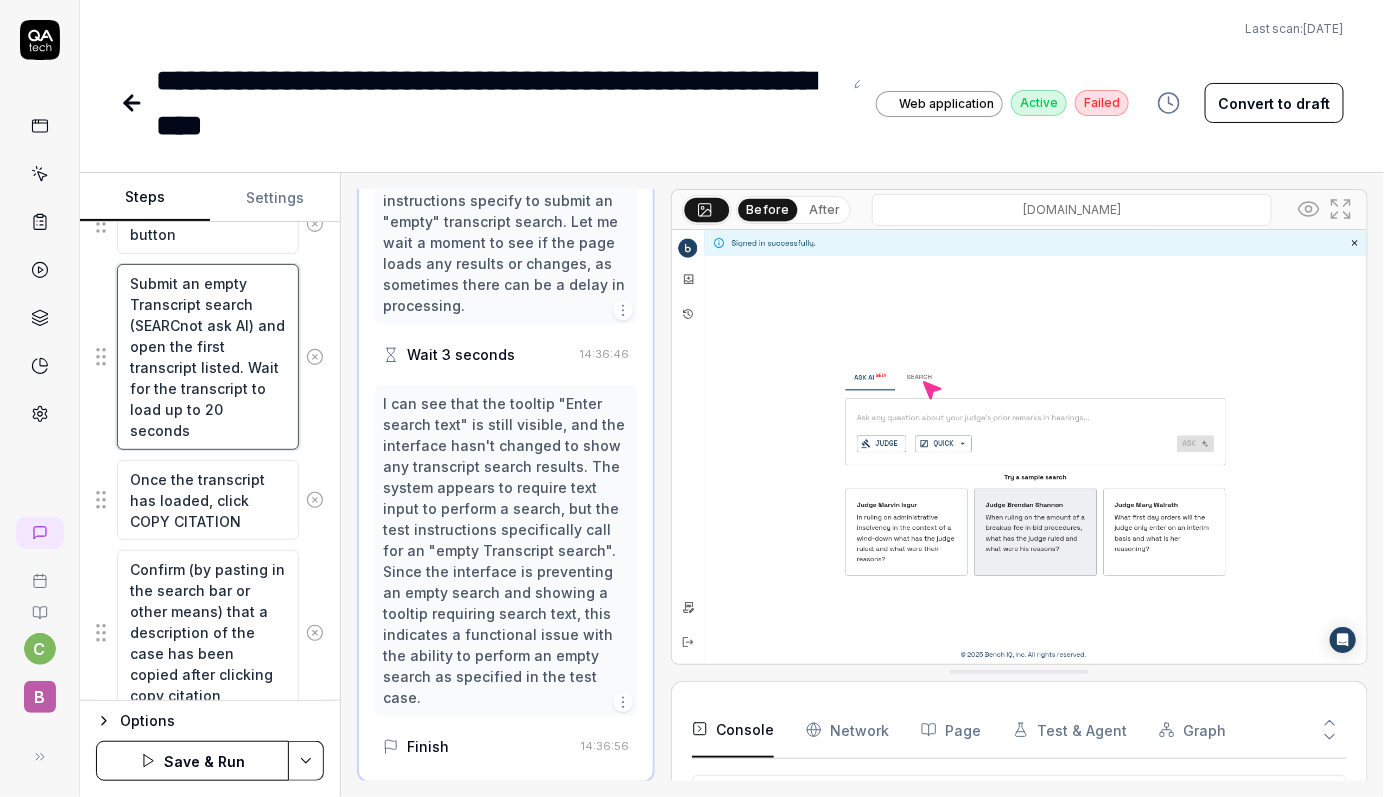 type on "*" 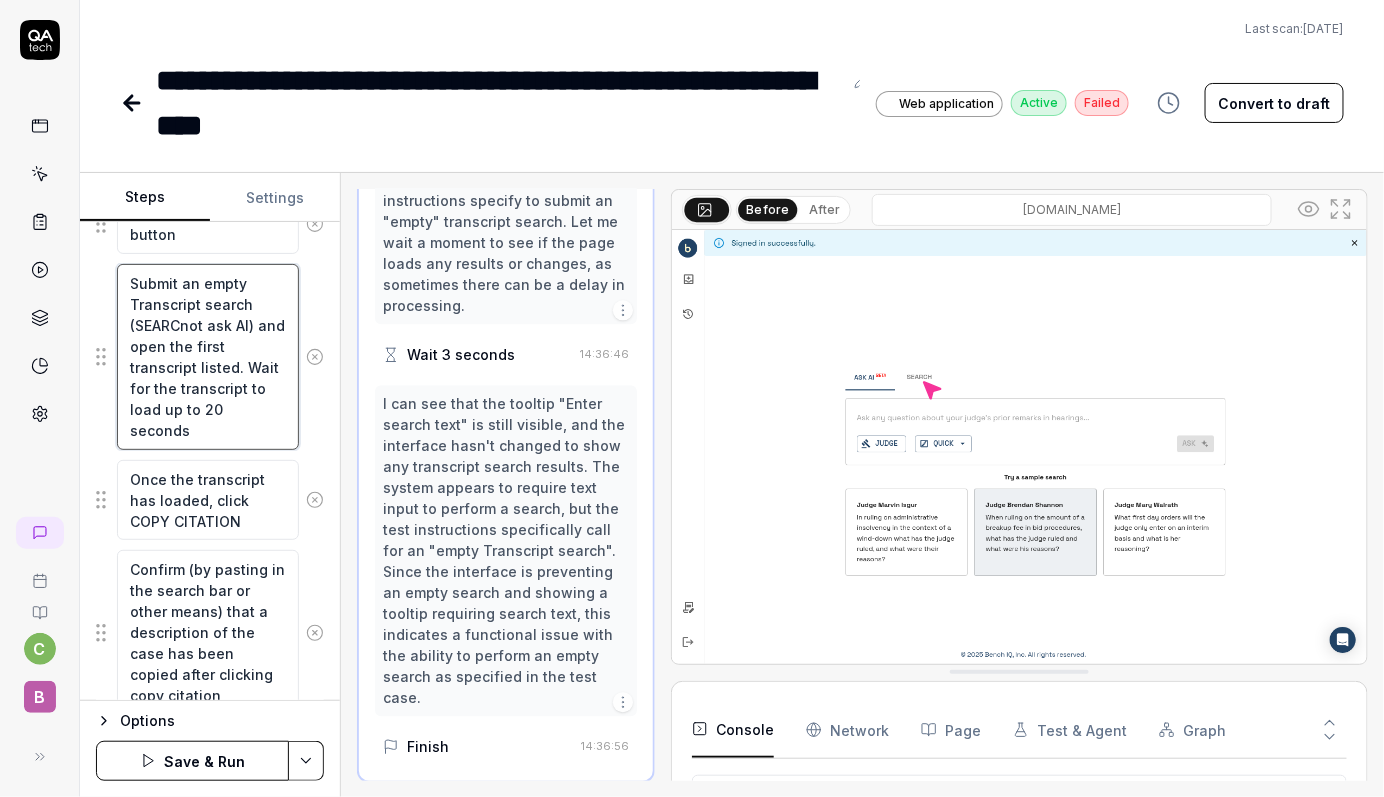 type on "Submit an empty Transcript search (SEARCHnot ask AI) and open the first transcript listed. Wait for the transcript to load up to 20 seconds" 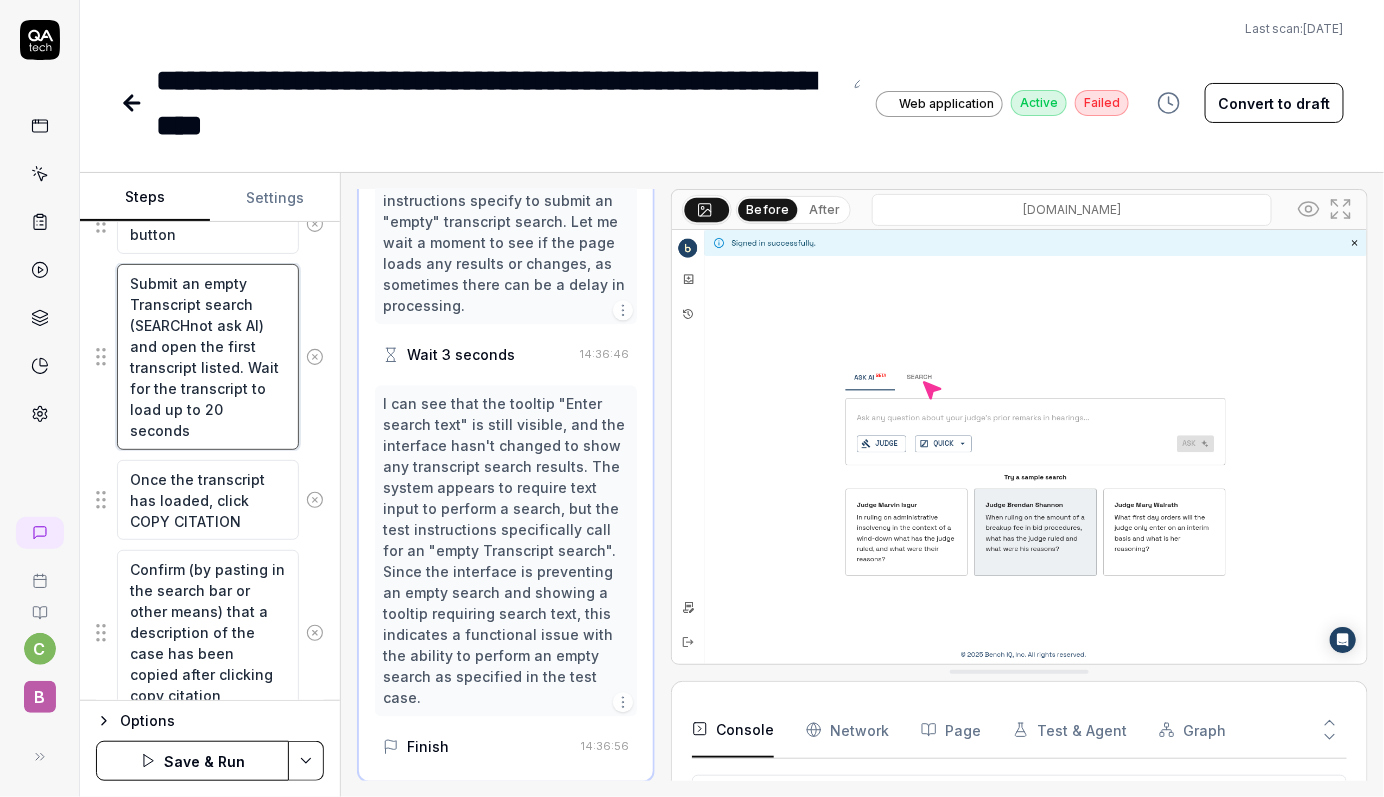 type on "*" 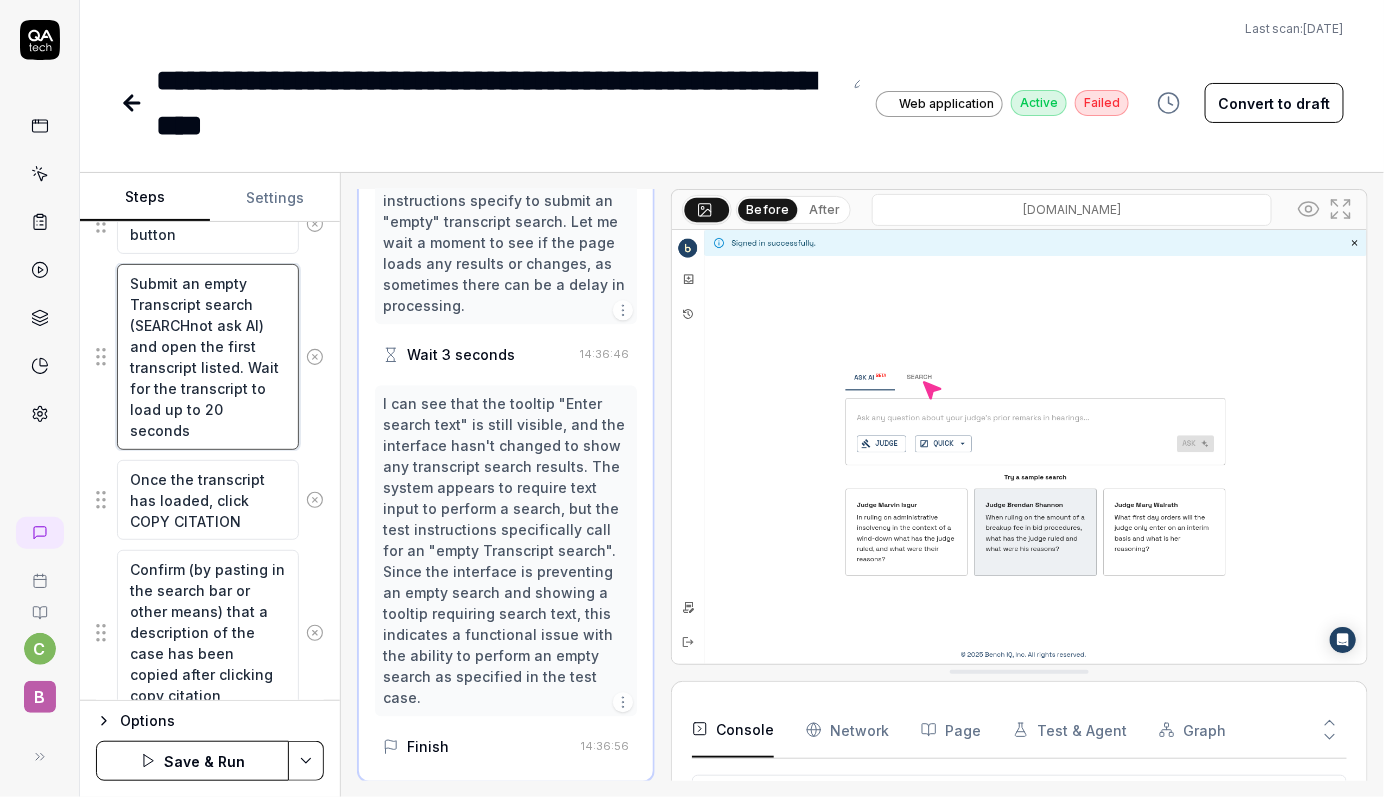 type on "Submit an empty Transcript search (SEARCH not ask AI) and open the first transcript listed. Wait for the transcript to load up to 20 seconds" 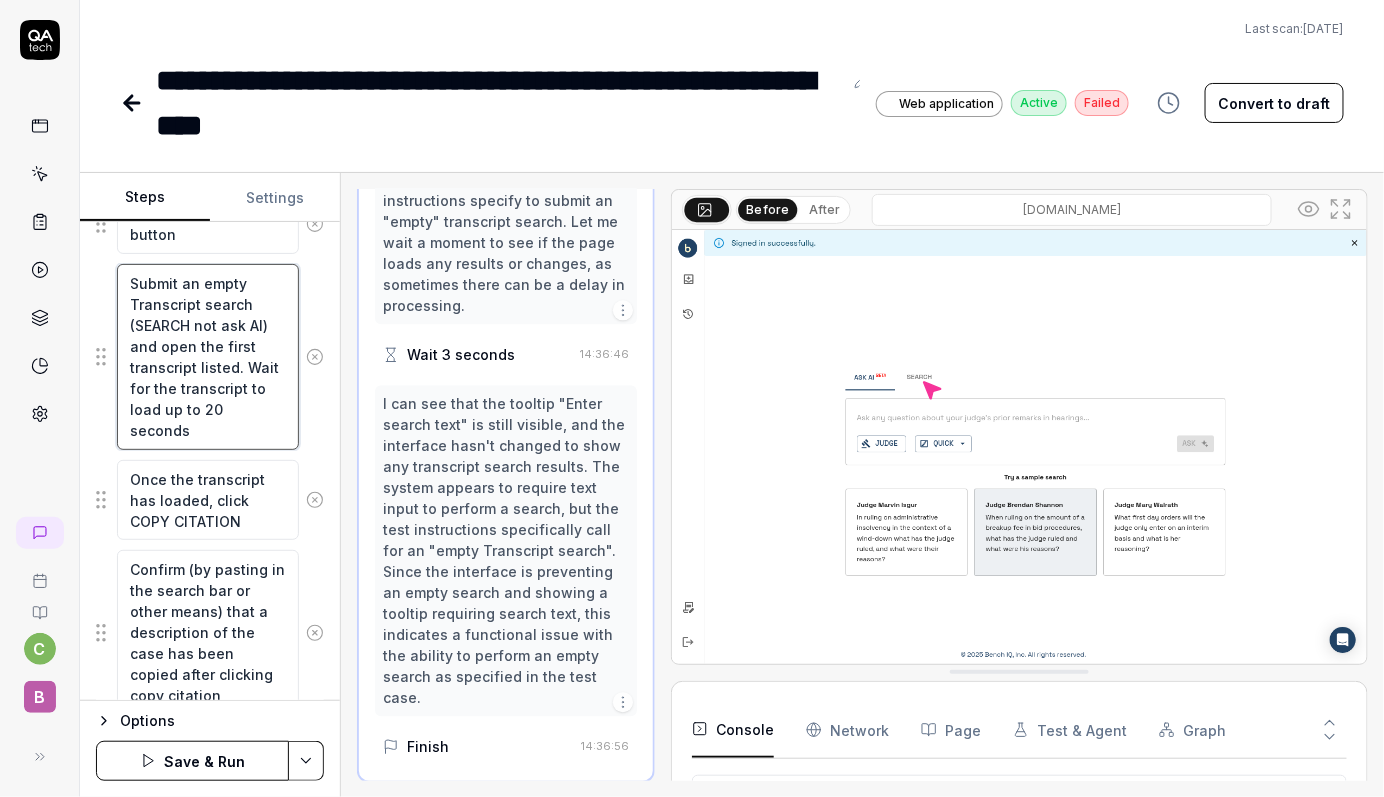 type on "*" 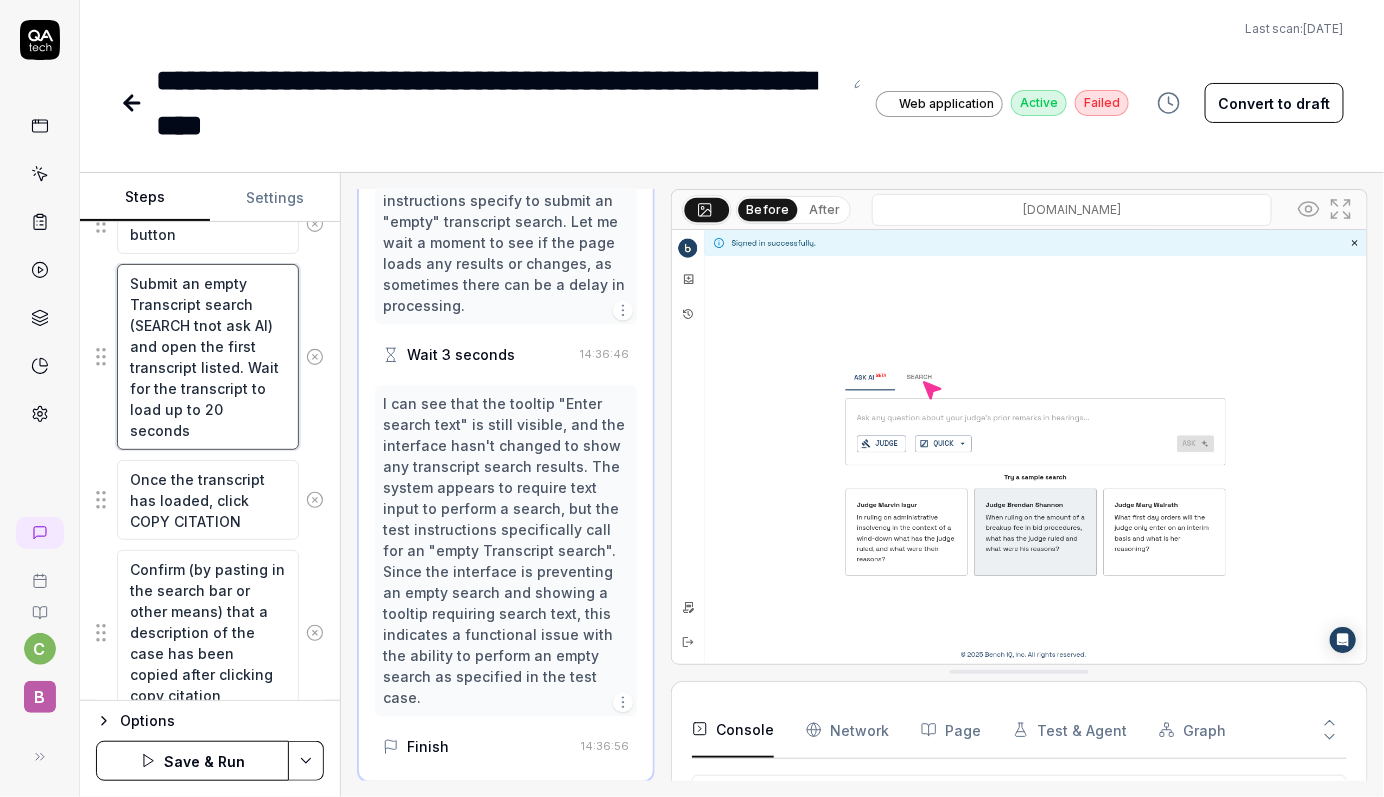 type on "*" 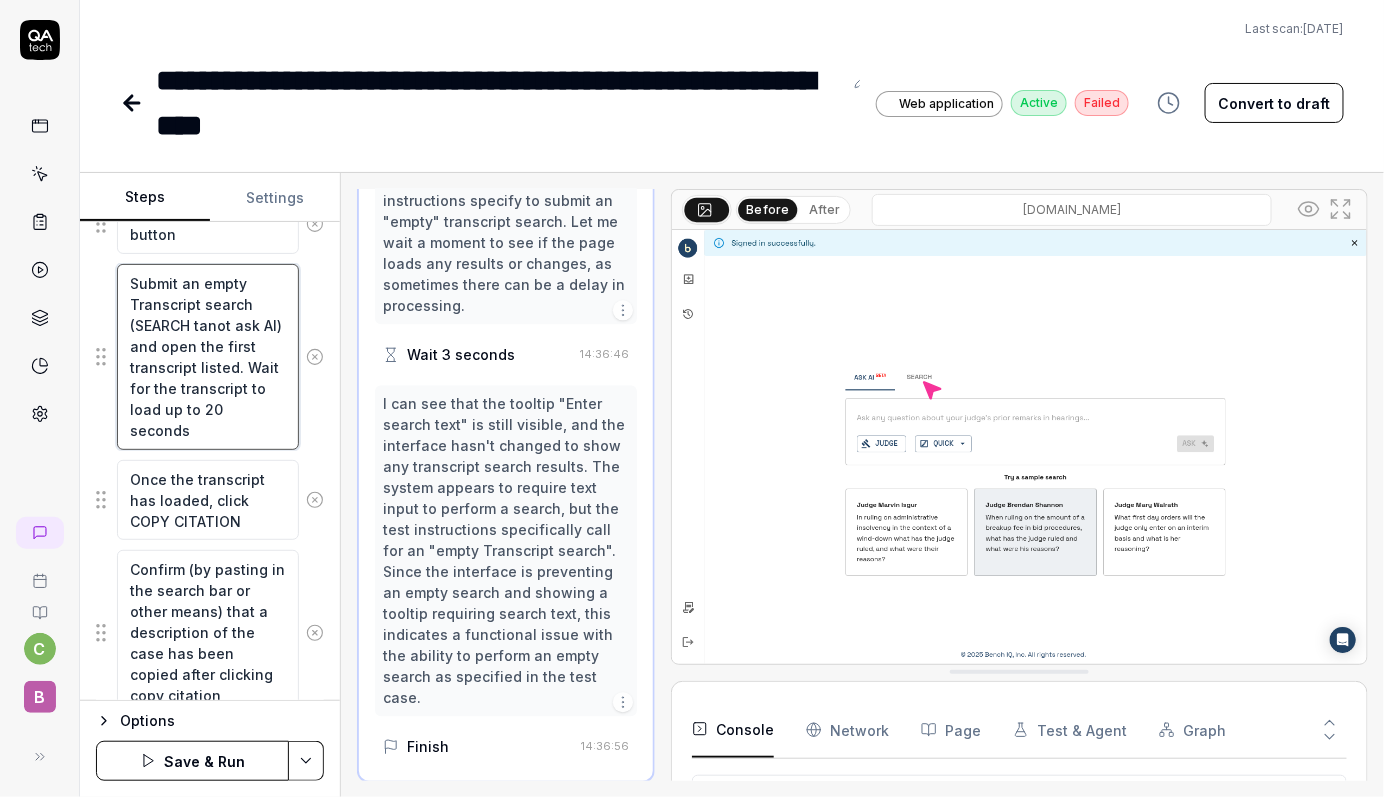 type on "Submit an empty Transcript search (SEARCH tabnot ask AI) and open the first transcript listed. Wait for the transcript to load up to 20 seconds" 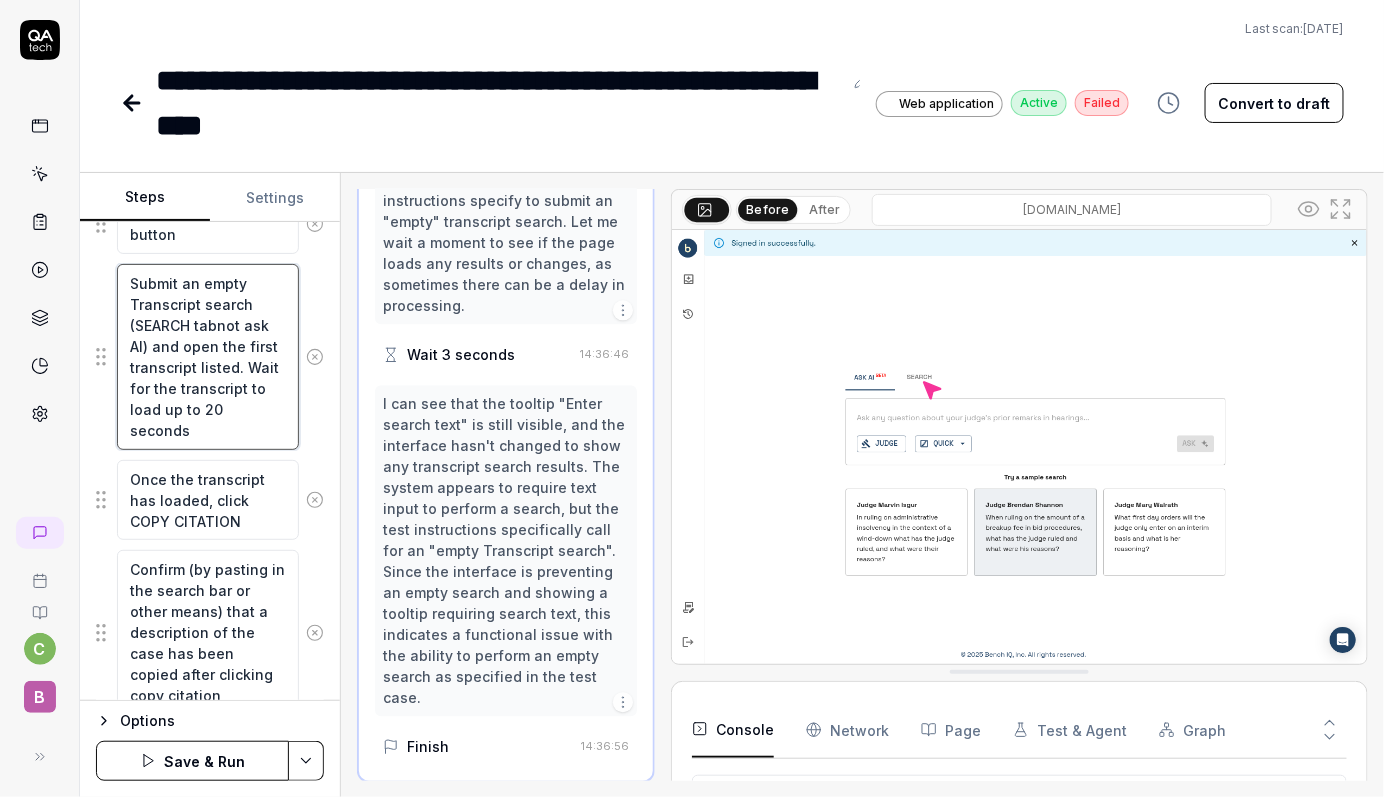 type on "*" 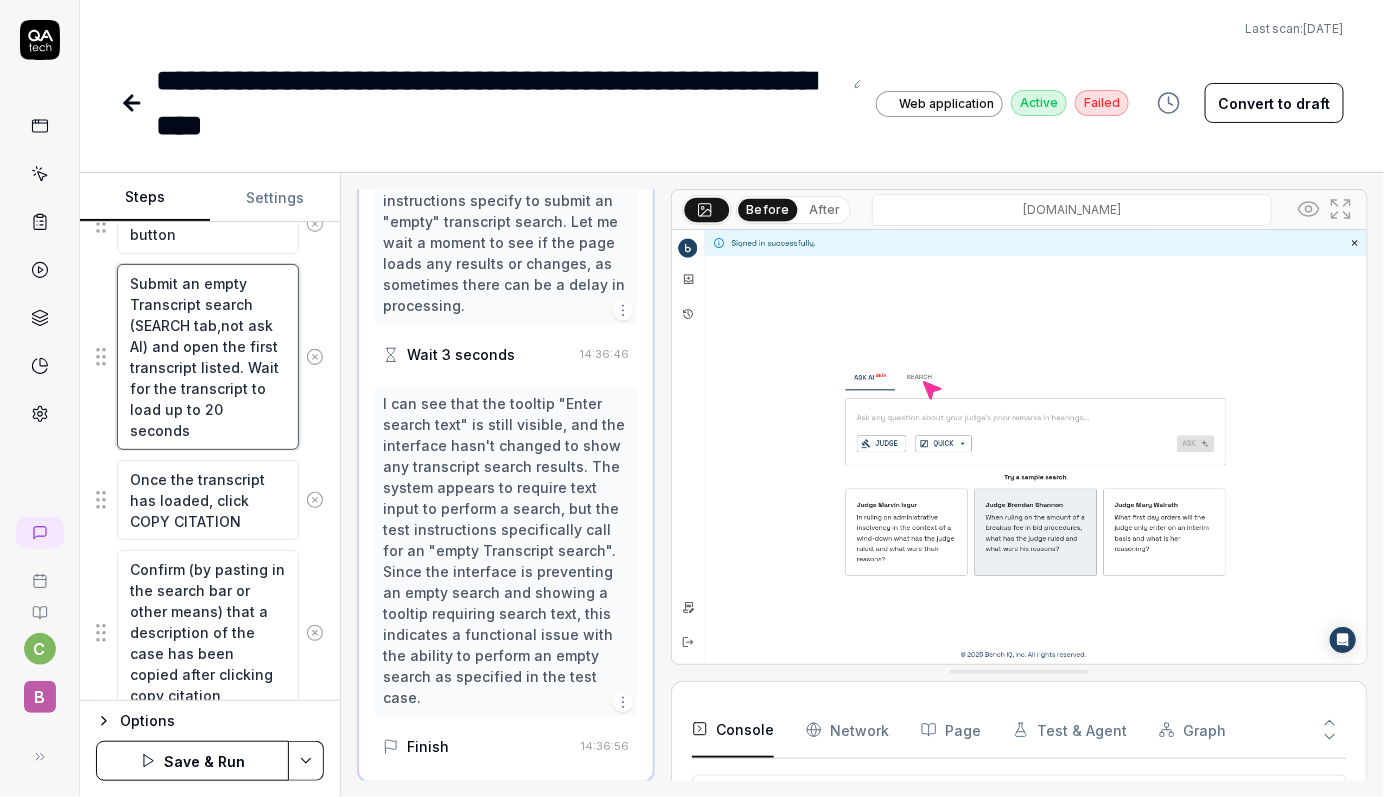 type on "*" 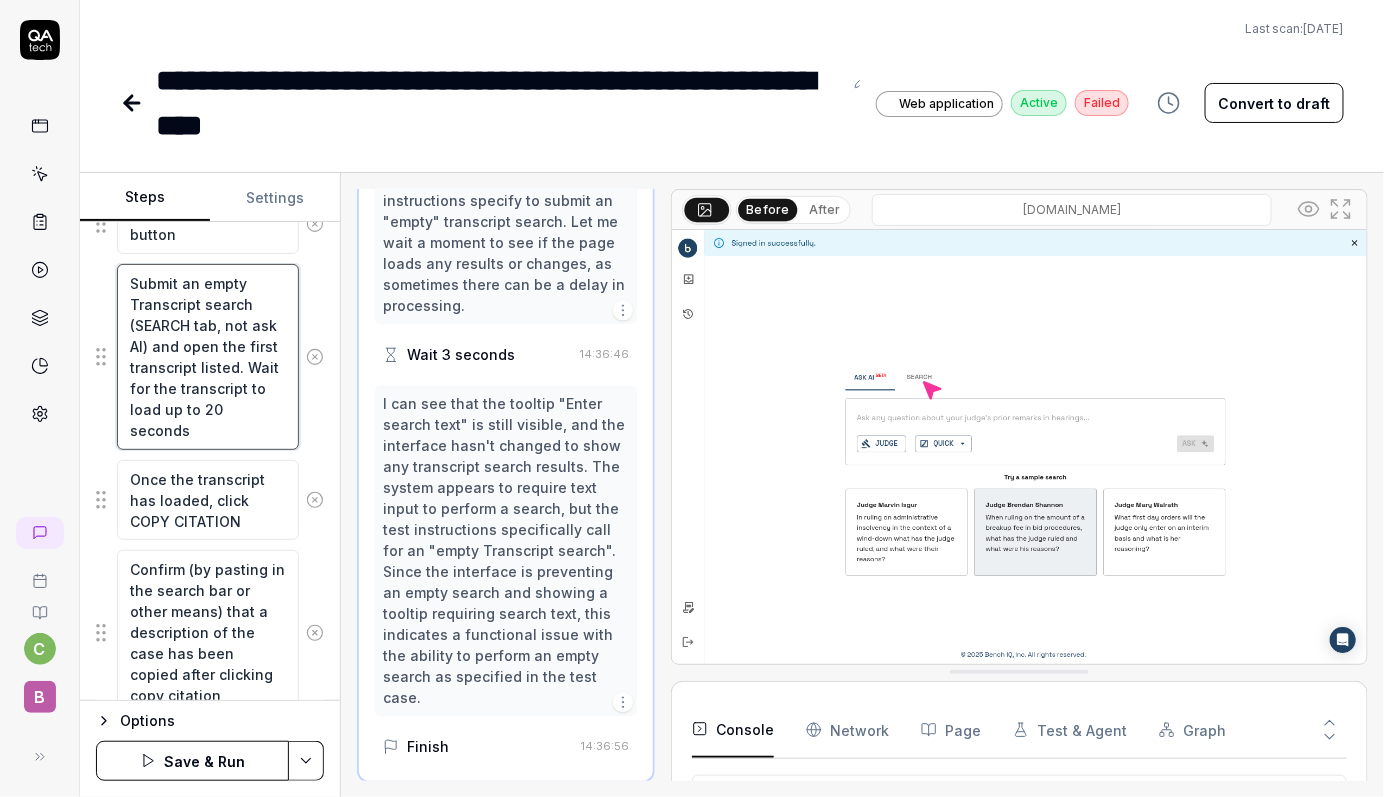 type on "Submit an empty Transcript search (SEARCH tab, not ask AI) and open the first transcript listed. Wait for the transcript to load up to 20 seconds" 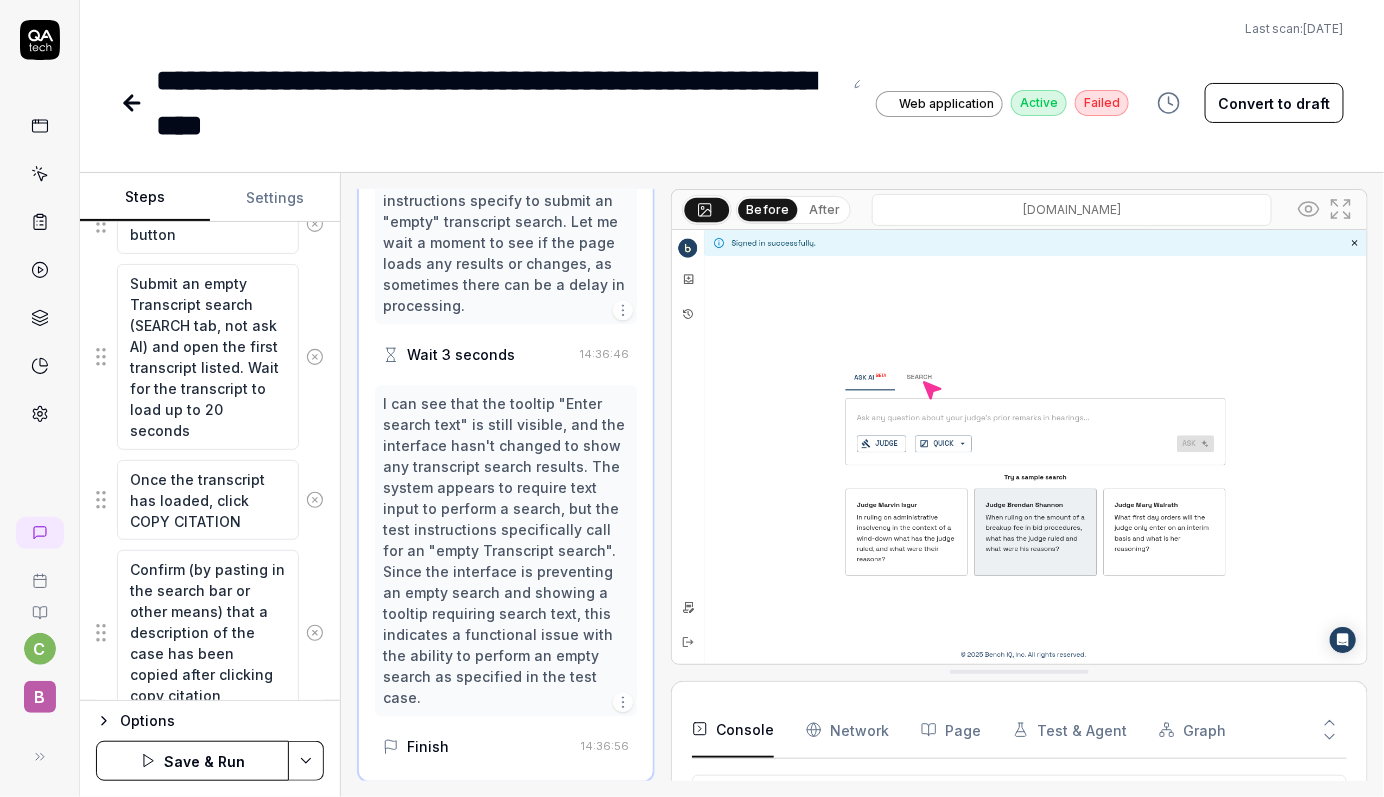 click on "Save & Run" at bounding box center [192, 761] 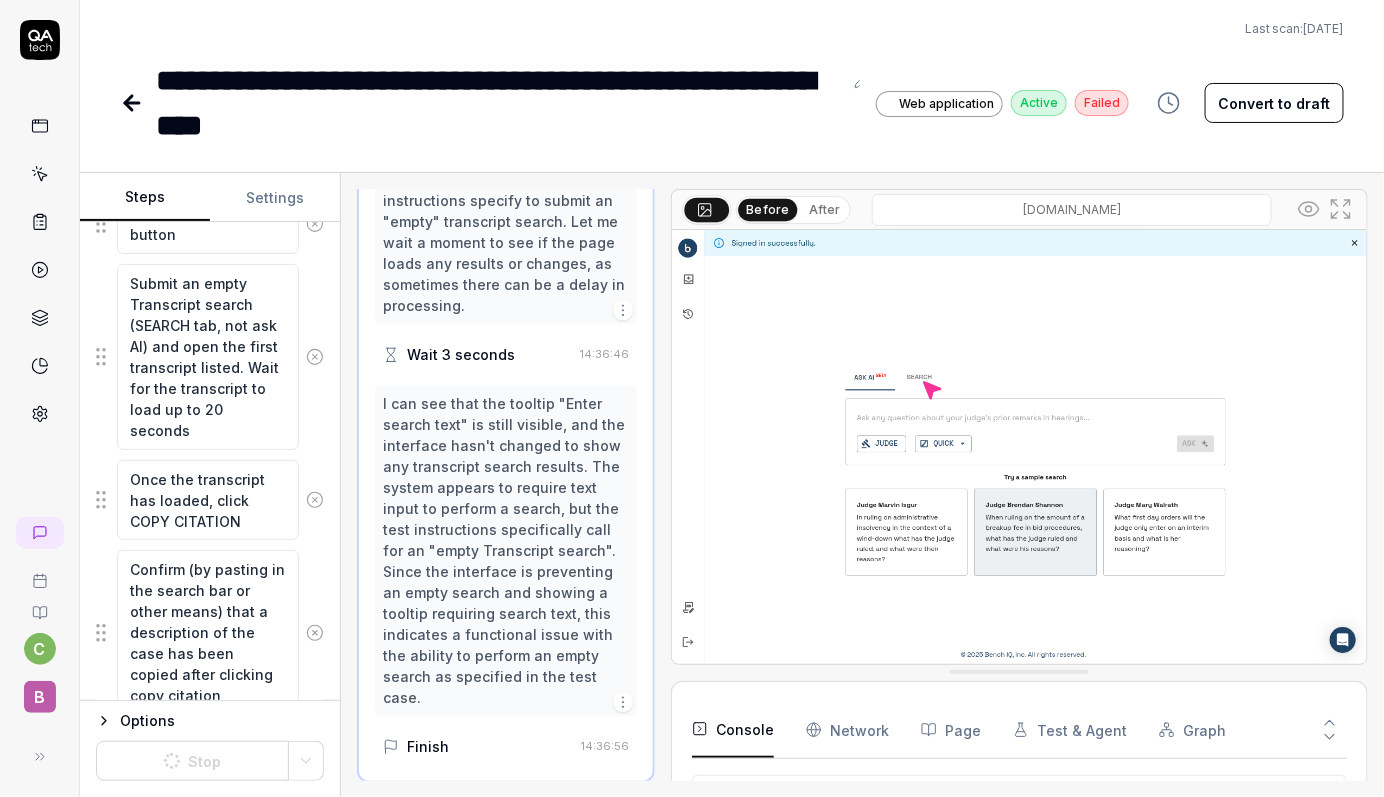 click 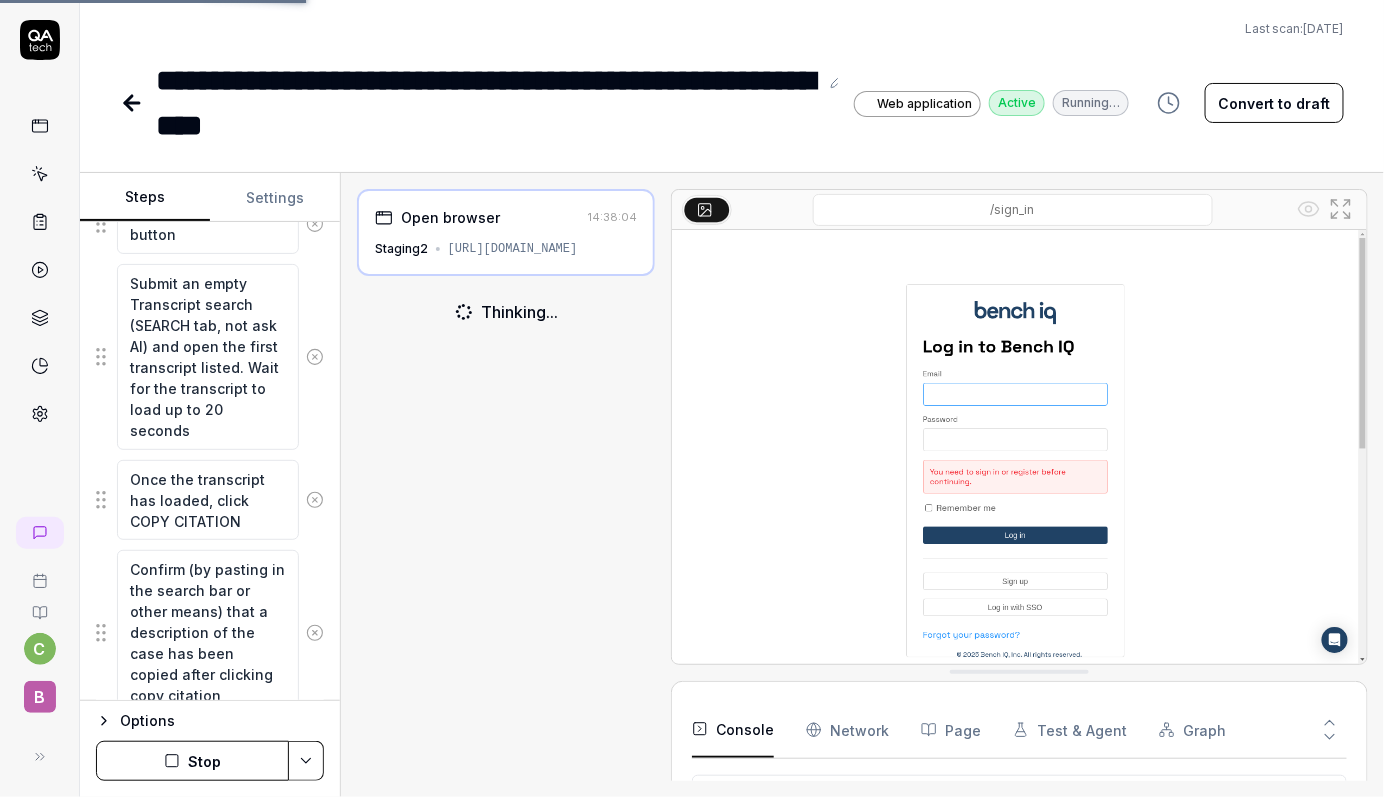 scroll, scrollTop: 48, scrollLeft: 0, axis: vertical 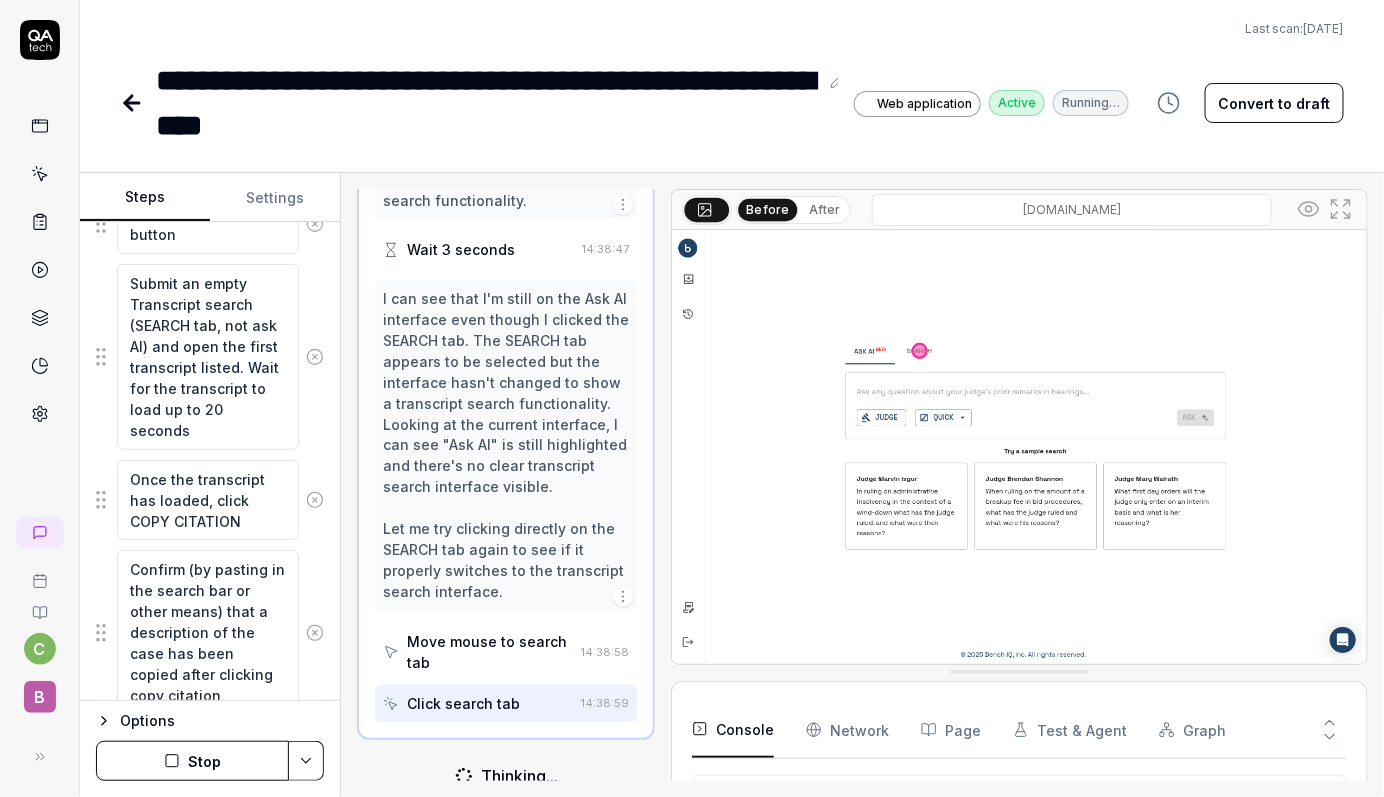 type on "*" 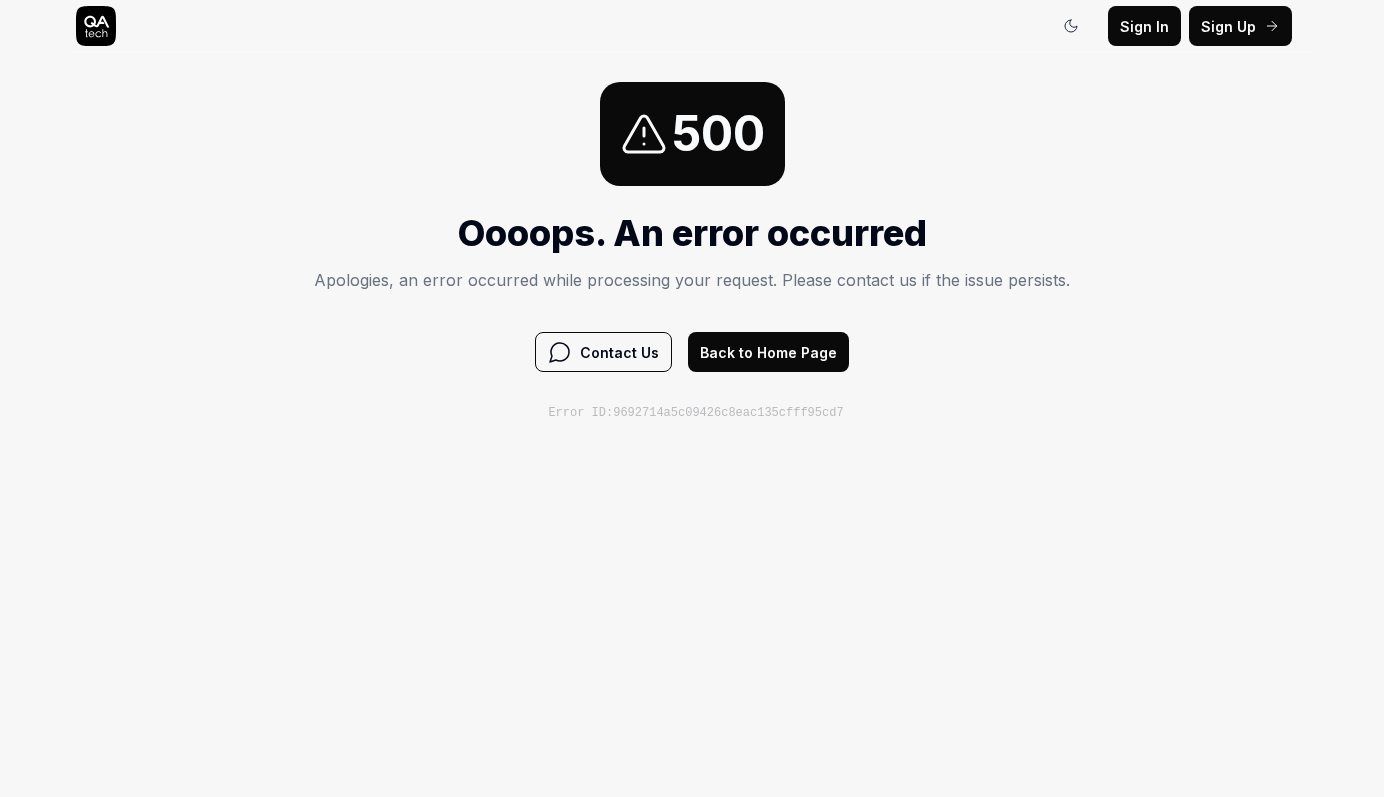 scroll, scrollTop: 0, scrollLeft: 0, axis: both 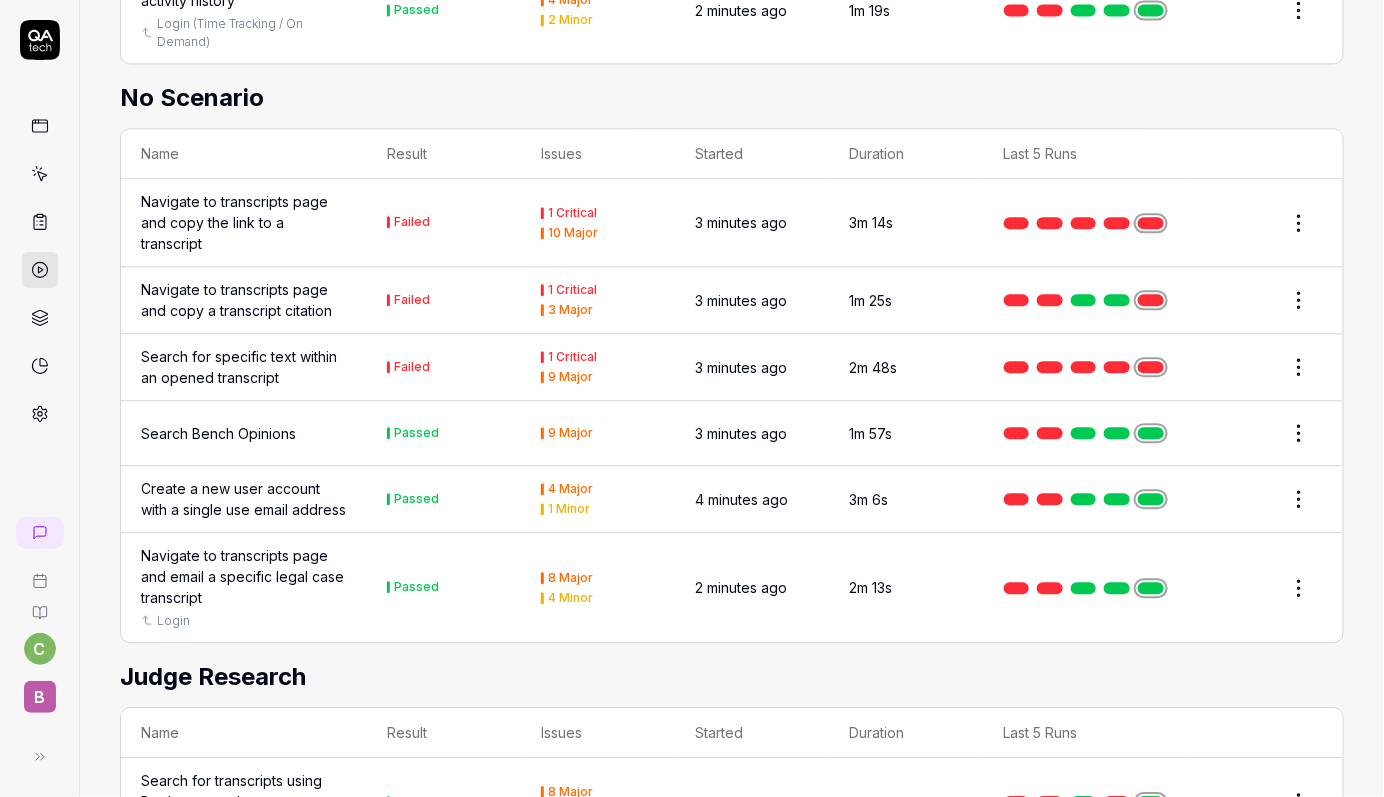 click at bounding box center (40, 174) 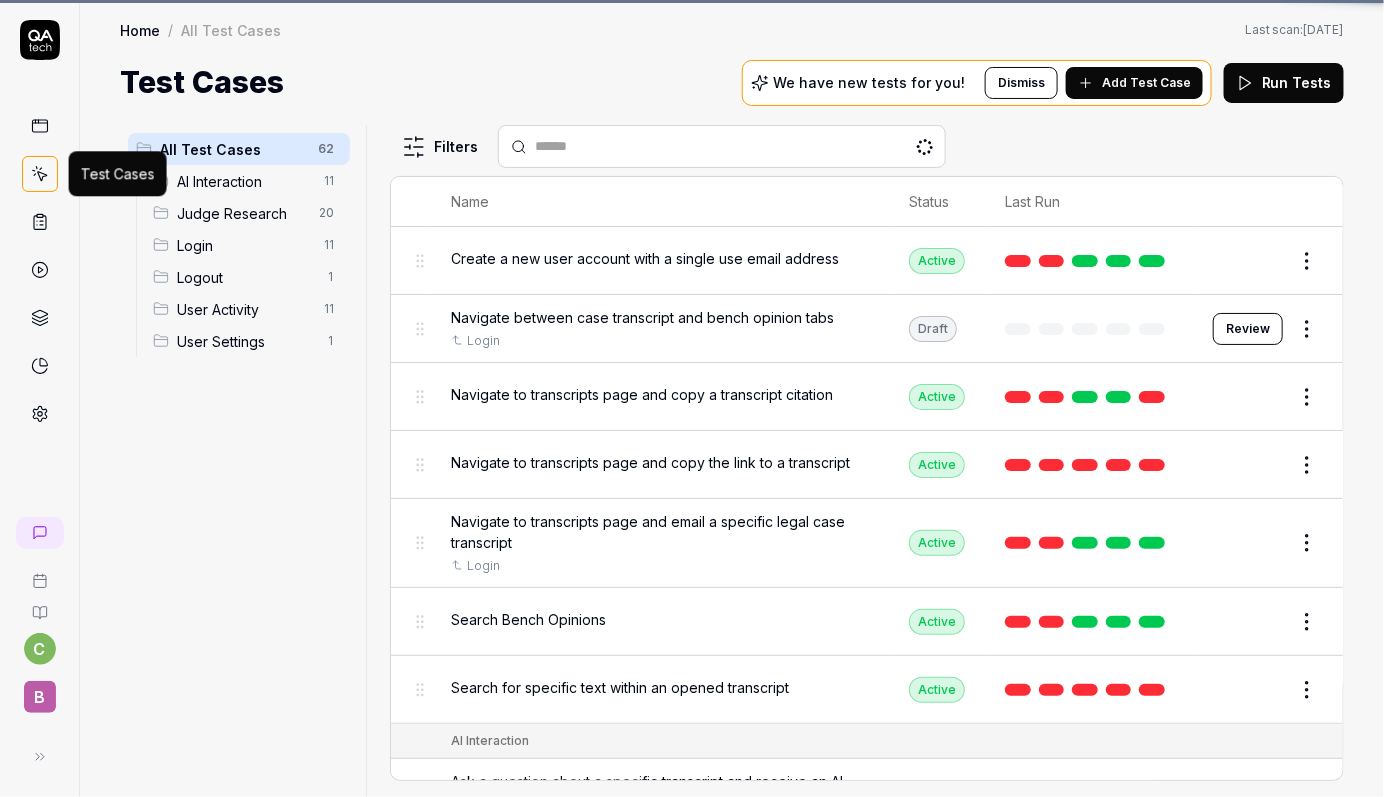 scroll, scrollTop: 0, scrollLeft: 0, axis: both 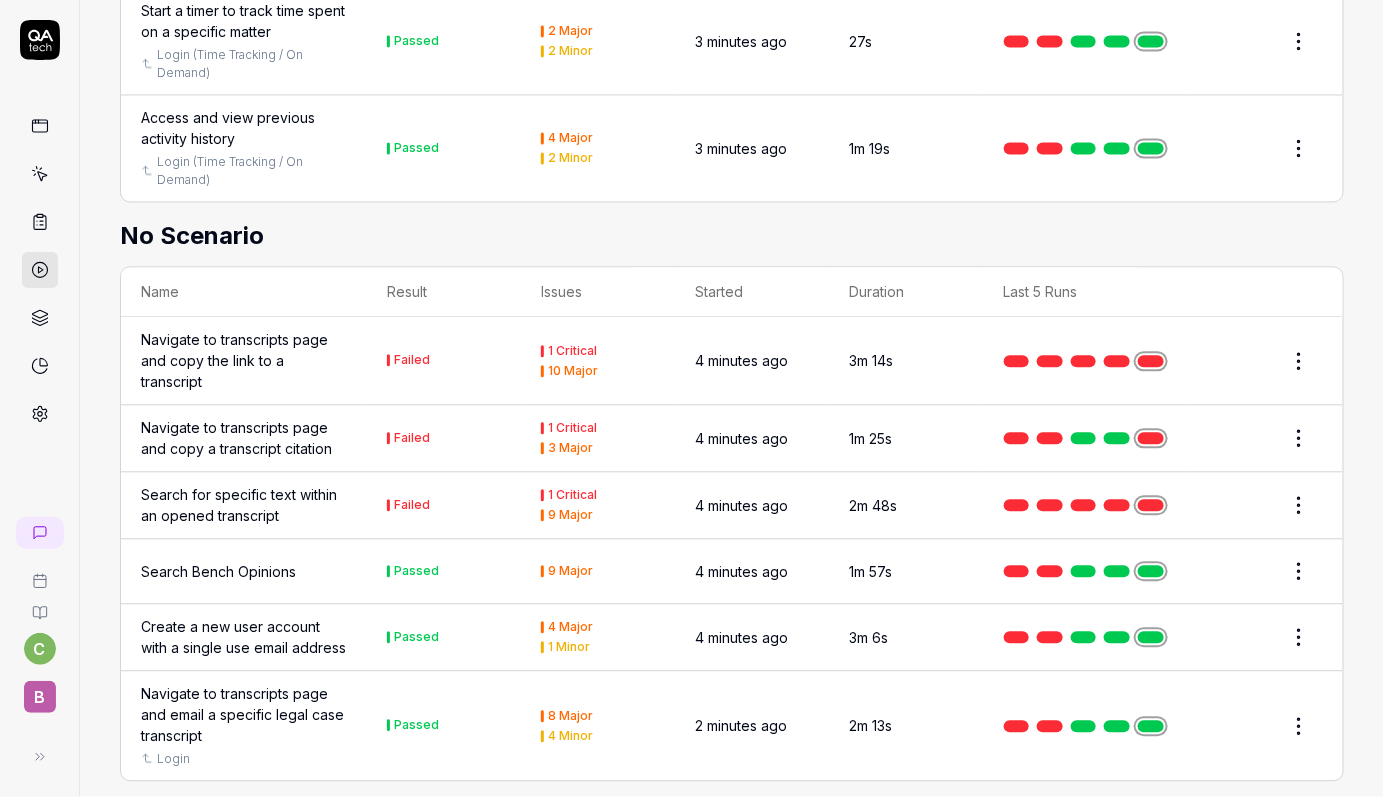 click on "c B Home / Results / Run: 2hgG Home / Results / Run: 2hgG Last scan:  Jun 2 2025 Run: 2hgG Rerun failed Status Failed  GitHub e32b08b   by   quetzaluz Started 4 minutes ago Duration 3m 40s 17 Tests   from   ci-cd   14 Passed 3 Failed Failed Tests Navigate to transcripts page and copy the link to a transcript The copied link resulted in a Boolean query error and failed to load the transcript. Navigate to transcripts page and copy a transcript citation The interface did not allow for an empty transcript search as required by the test. Search for specific text within an opened transcript The search functionality failed to find and highlight existing instances of "the" in the transcript. List Graph Login Name Result Issues Started Duration Last 5 Runs Login (Time Tracking / On Demand) Passed 3   Major 4 minutes ago 50s Login with a valid email but different cases Passed 3   Major 4 minutes ago 48s Login with correct credentials with spaces in email input field Passed 3   Major 4 minutes ago 51s Login Passed 3   2" at bounding box center [692, 398] 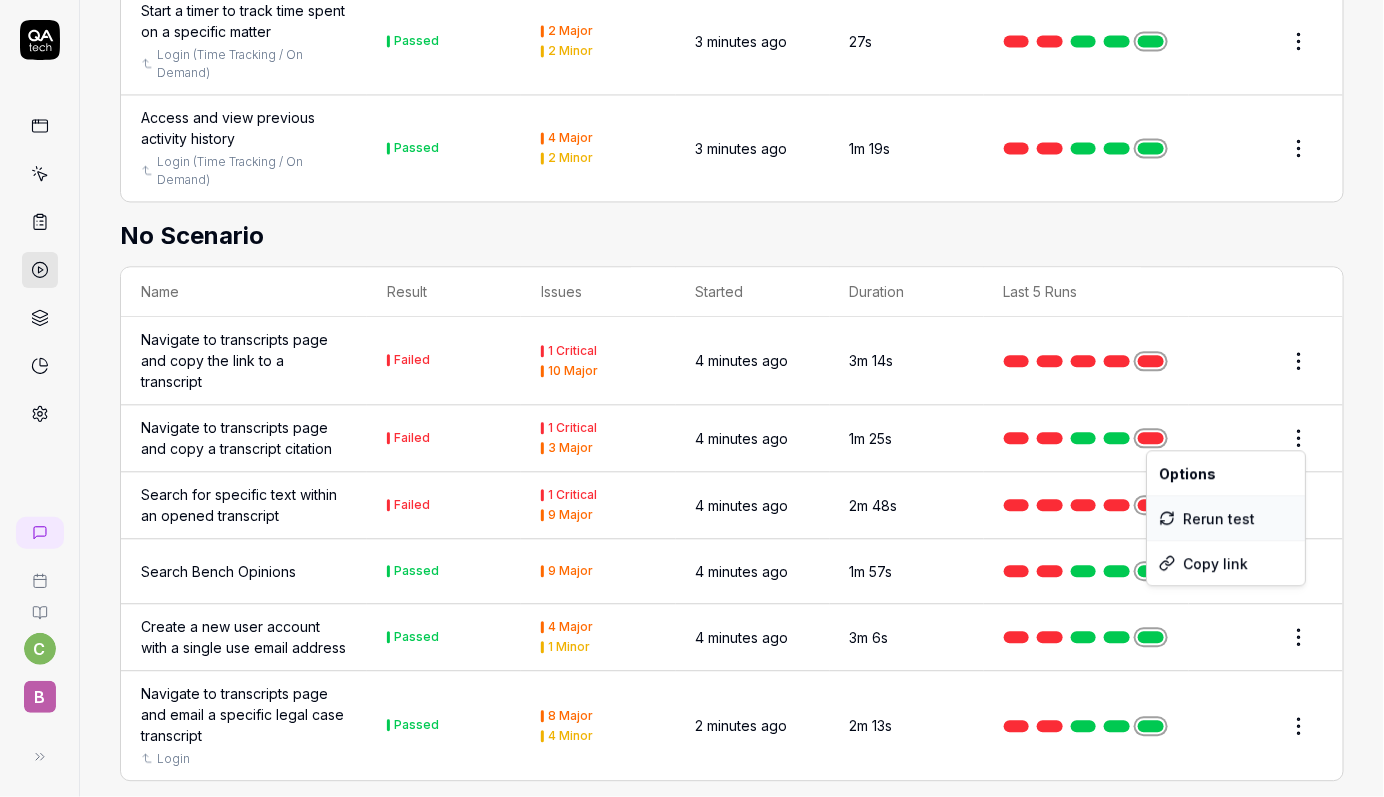 click on "Rerun test" at bounding box center [1226, 518] 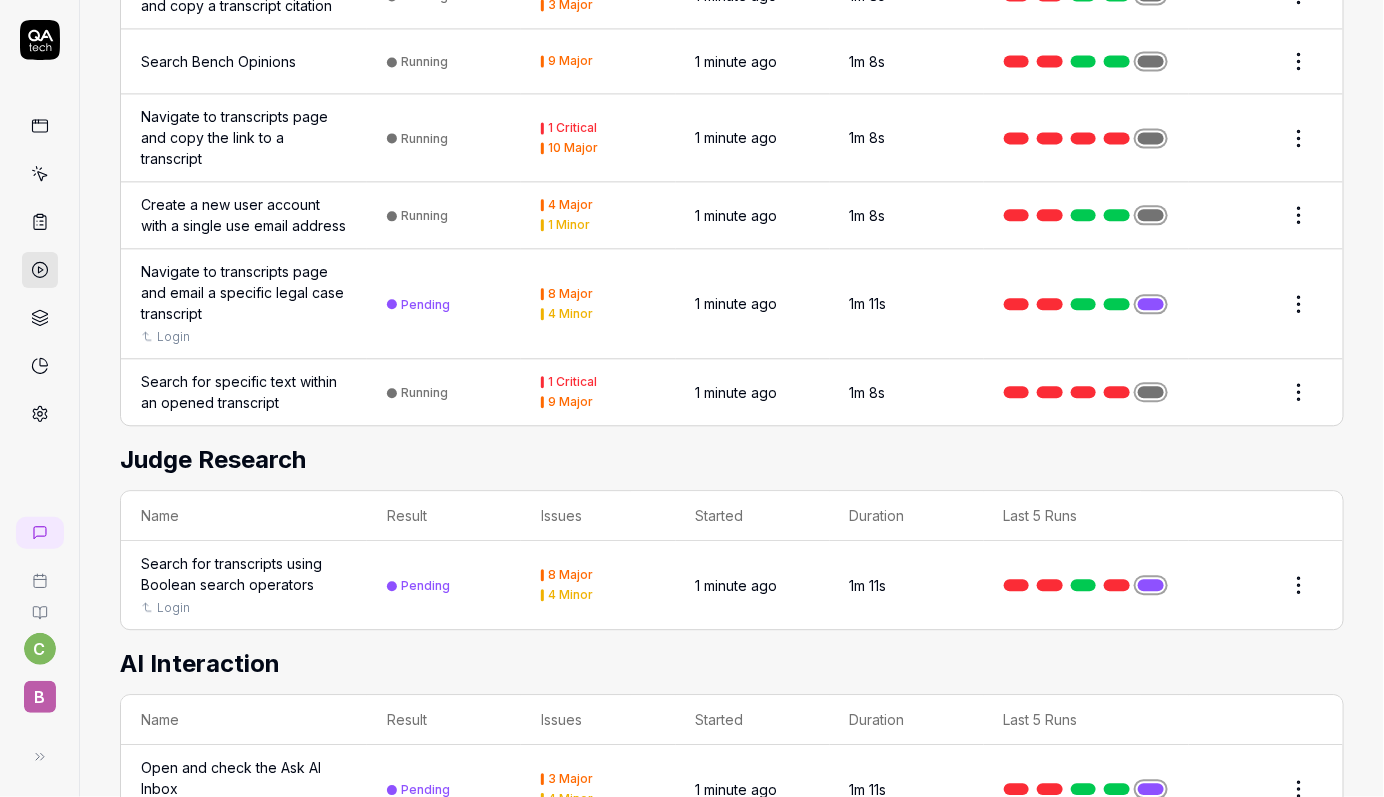 scroll, scrollTop: 1627, scrollLeft: 0, axis: vertical 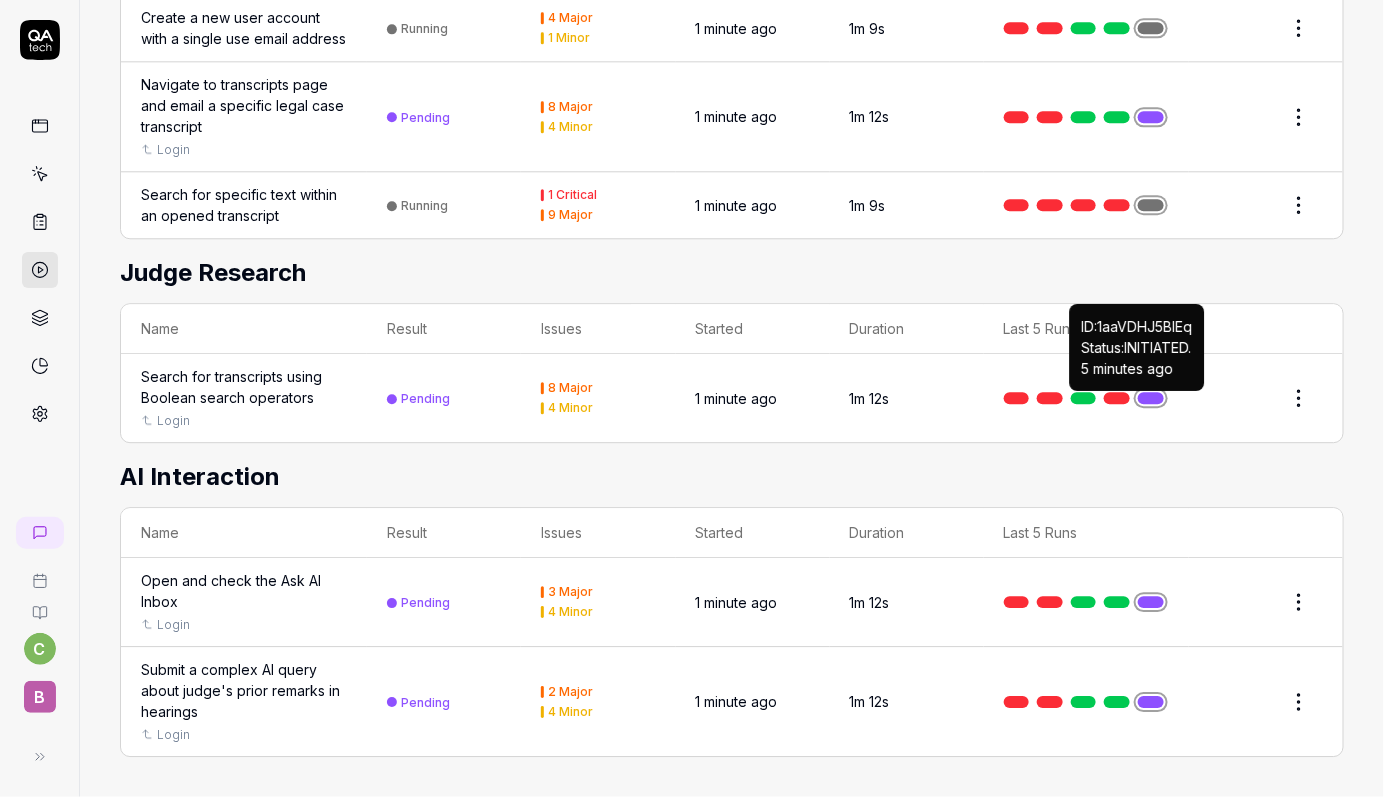 click at bounding box center [1151, 398] 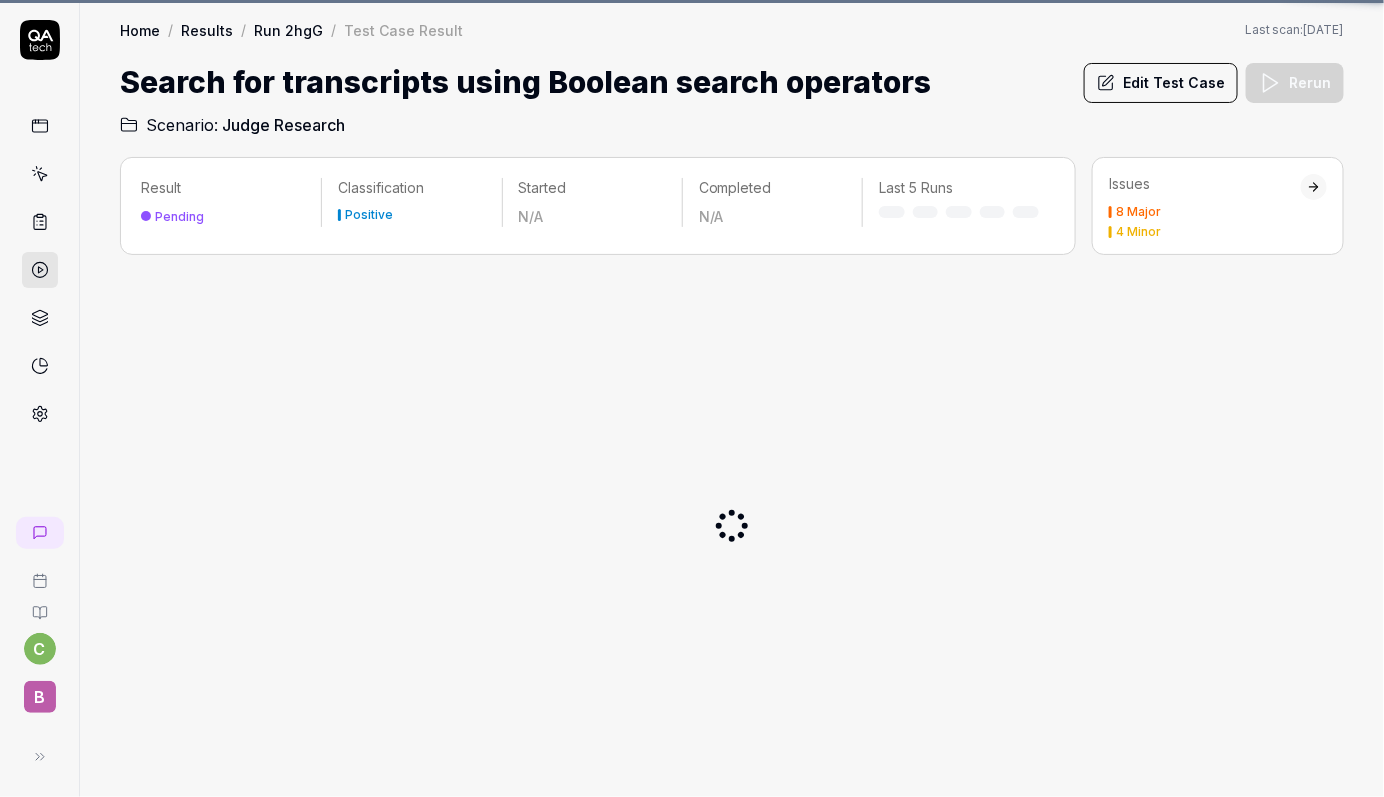 scroll, scrollTop: 0, scrollLeft: 0, axis: both 